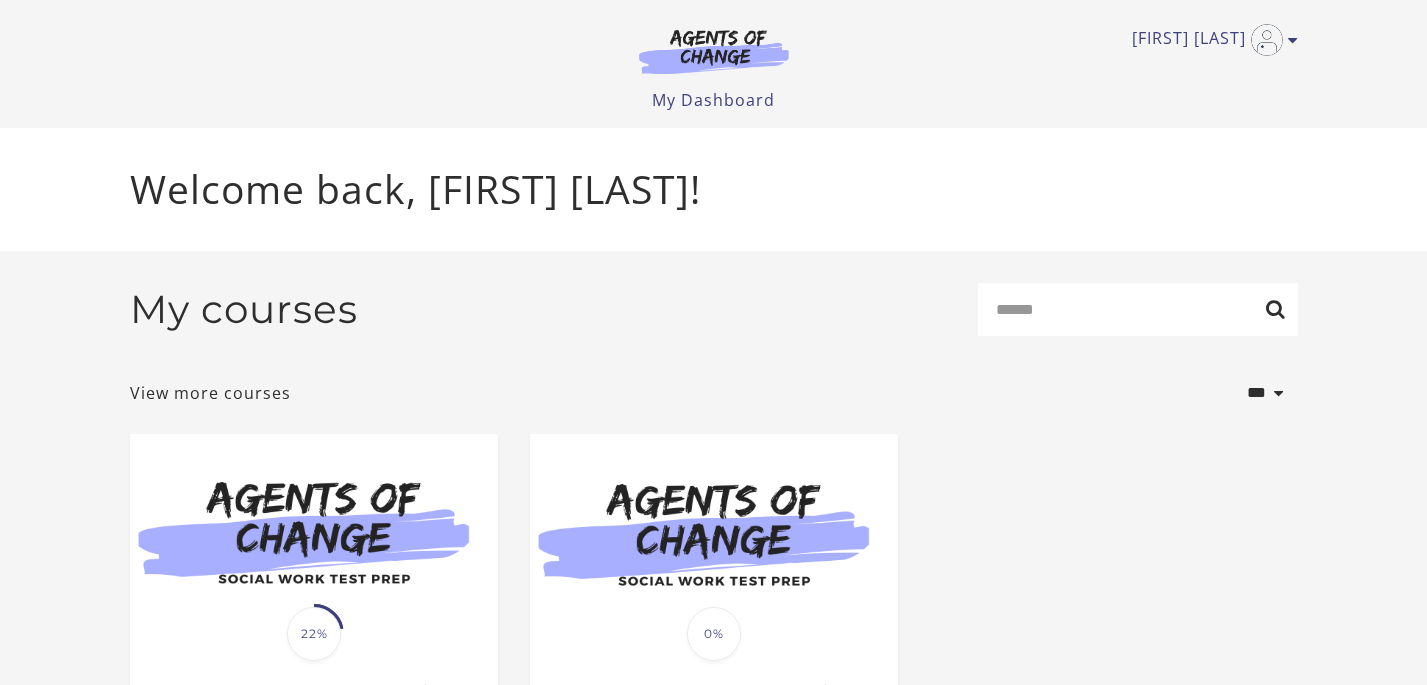 scroll, scrollTop: 0, scrollLeft: 0, axis: both 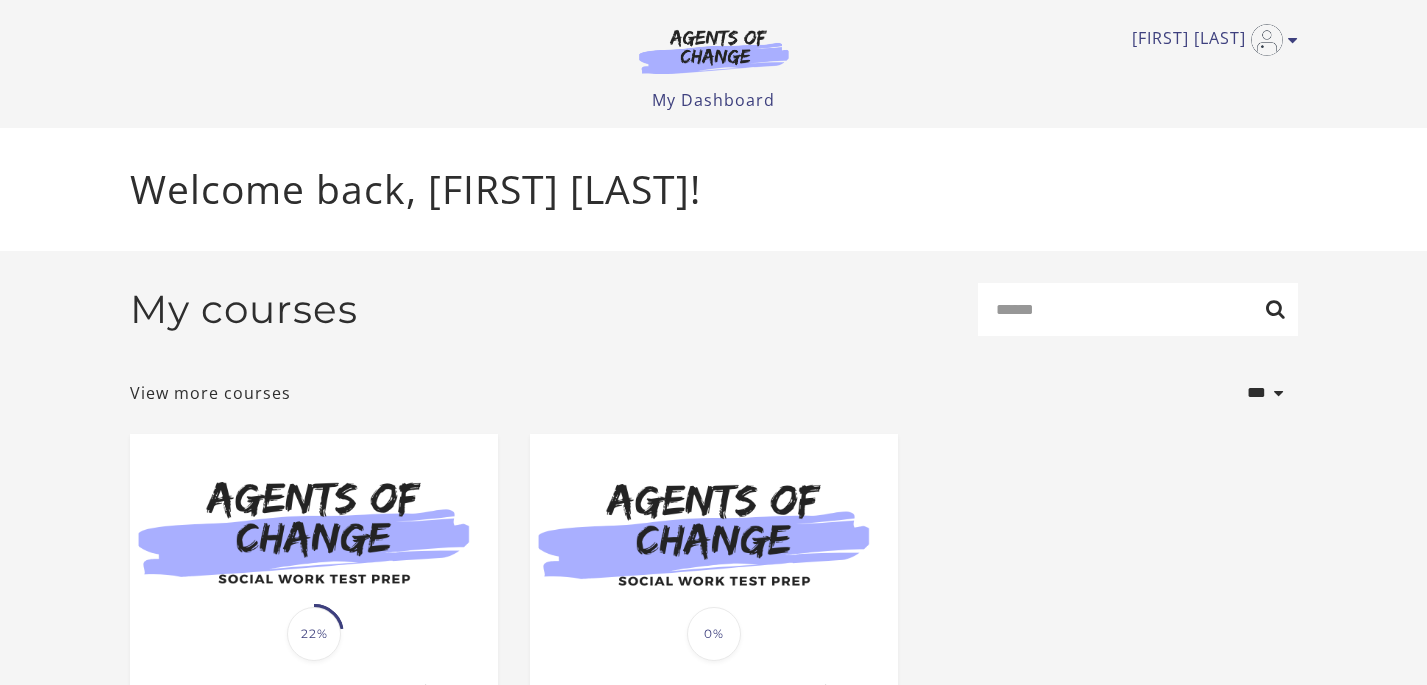 click on "My courses
Search" at bounding box center [714, 317] 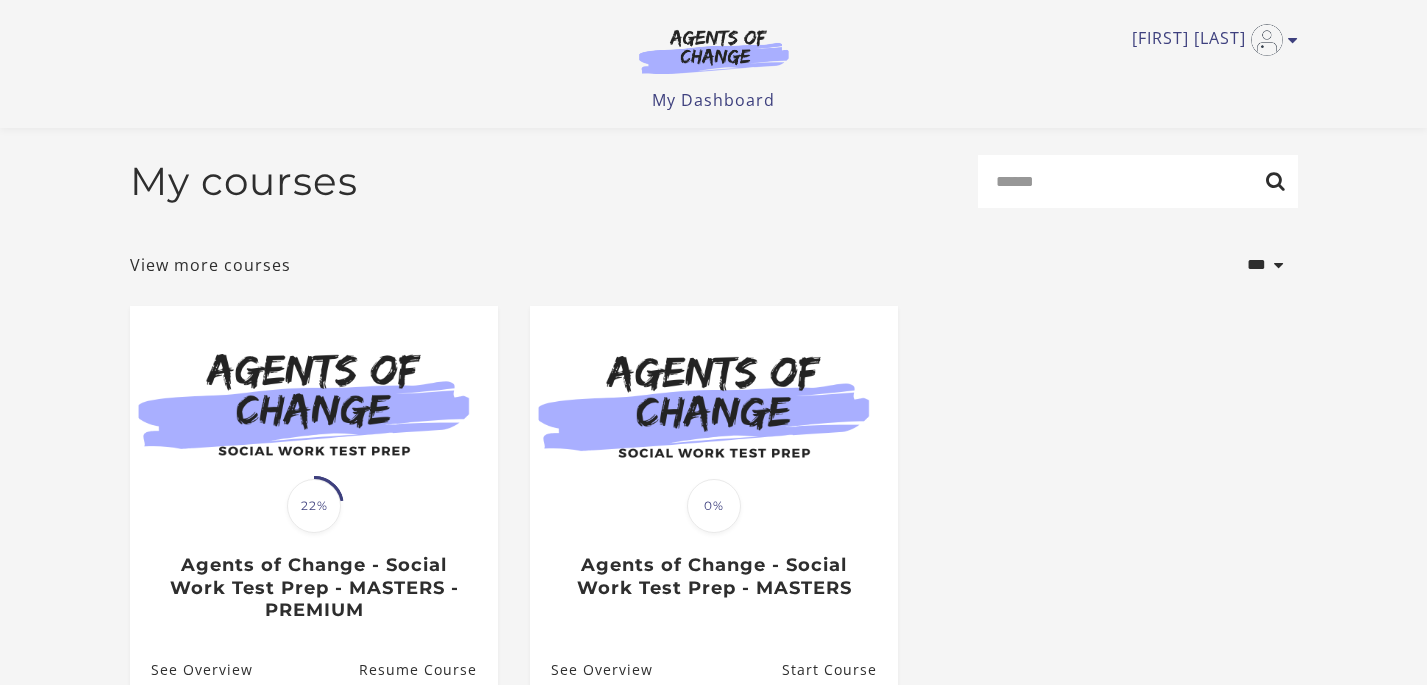 scroll, scrollTop: 232, scrollLeft: 0, axis: vertical 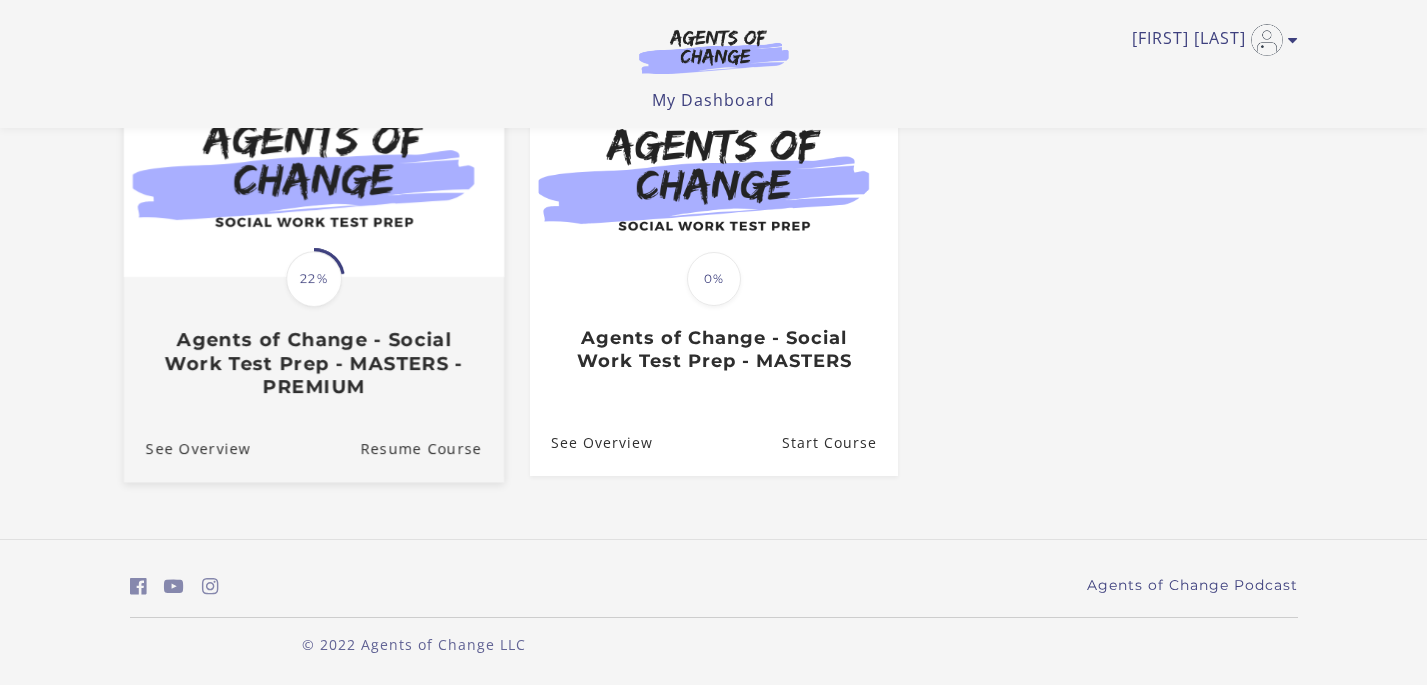 click on "Agents of Change - Social Work Test Prep - MASTERS - PREMIUM" at bounding box center (313, 363) 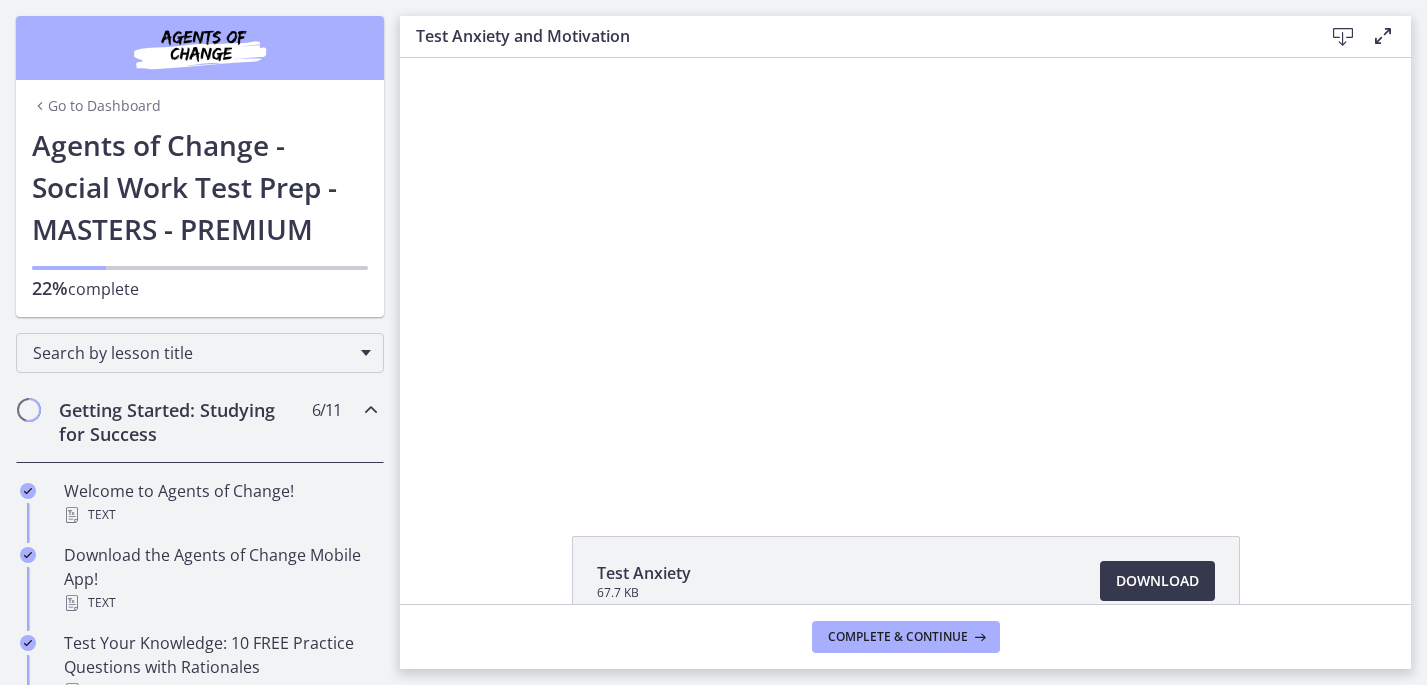 scroll, scrollTop: 0, scrollLeft: 0, axis: both 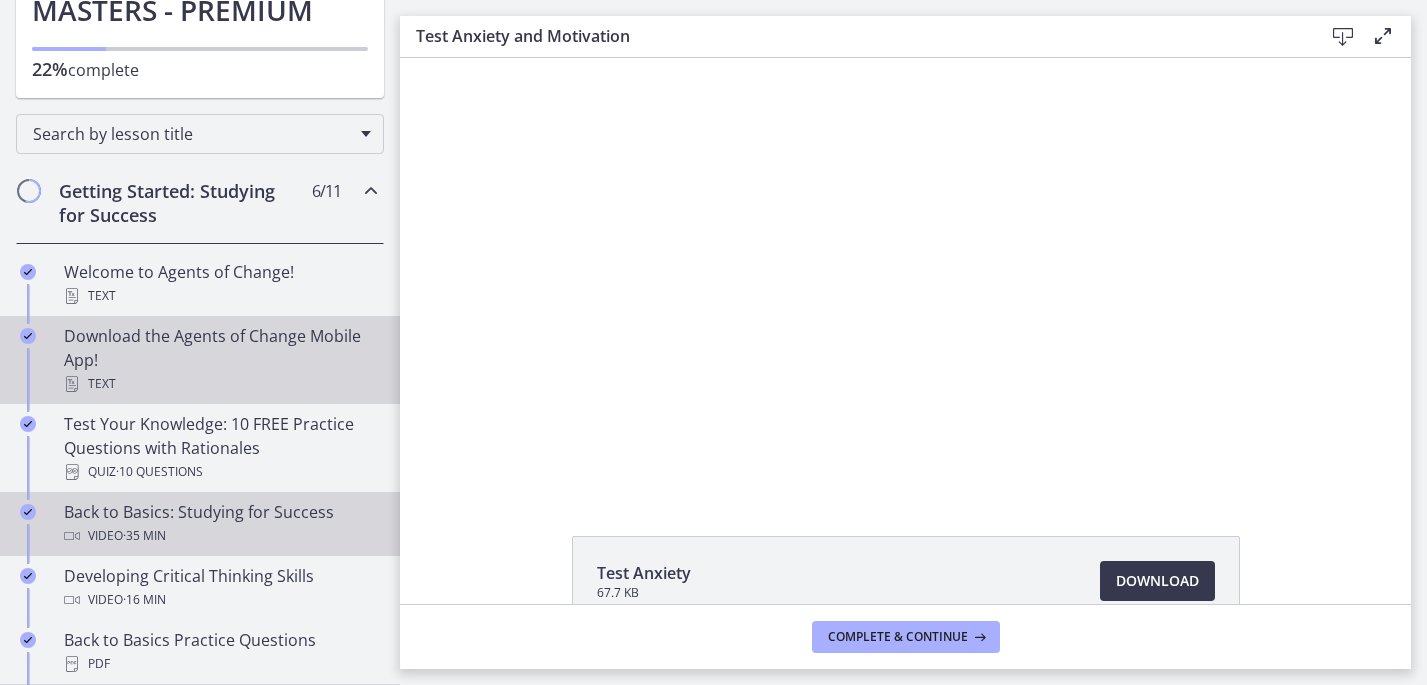 click on "Video
·  35 min" at bounding box center (220, 536) 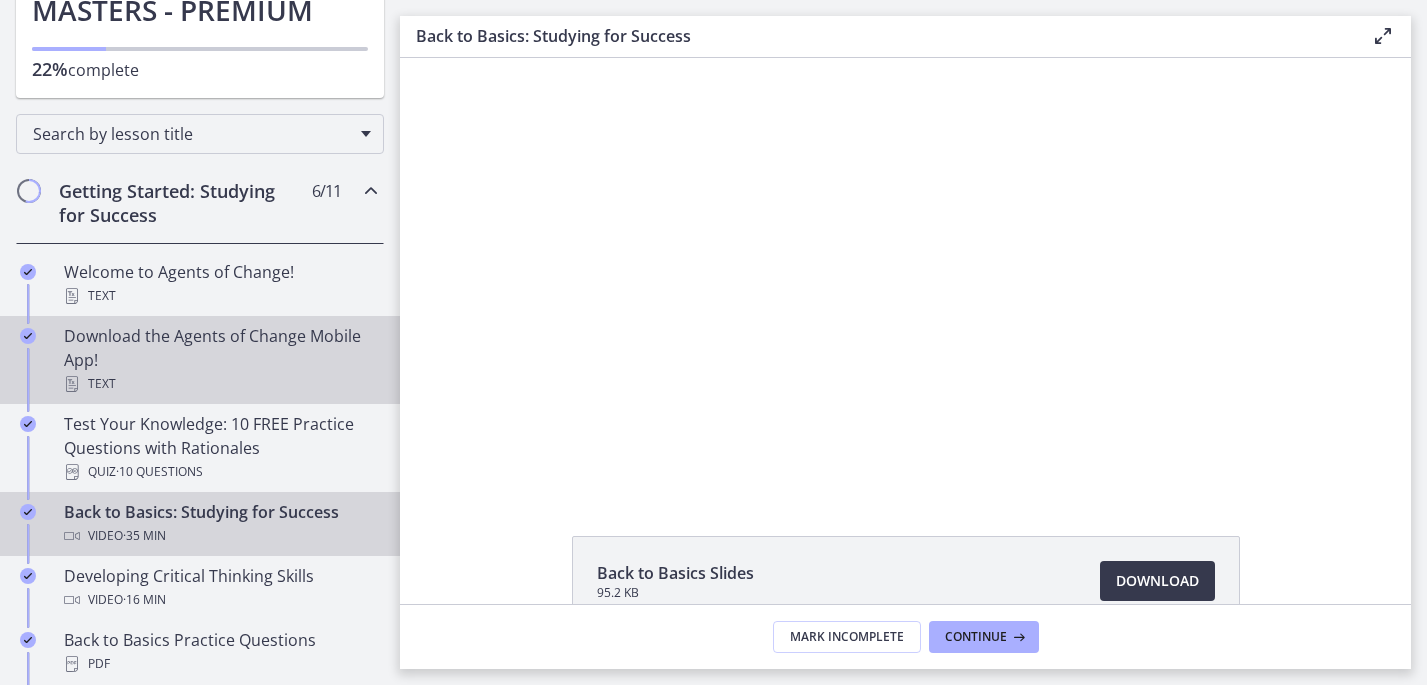 scroll, scrollTop: 0, scrollLeft: 0, axis: both 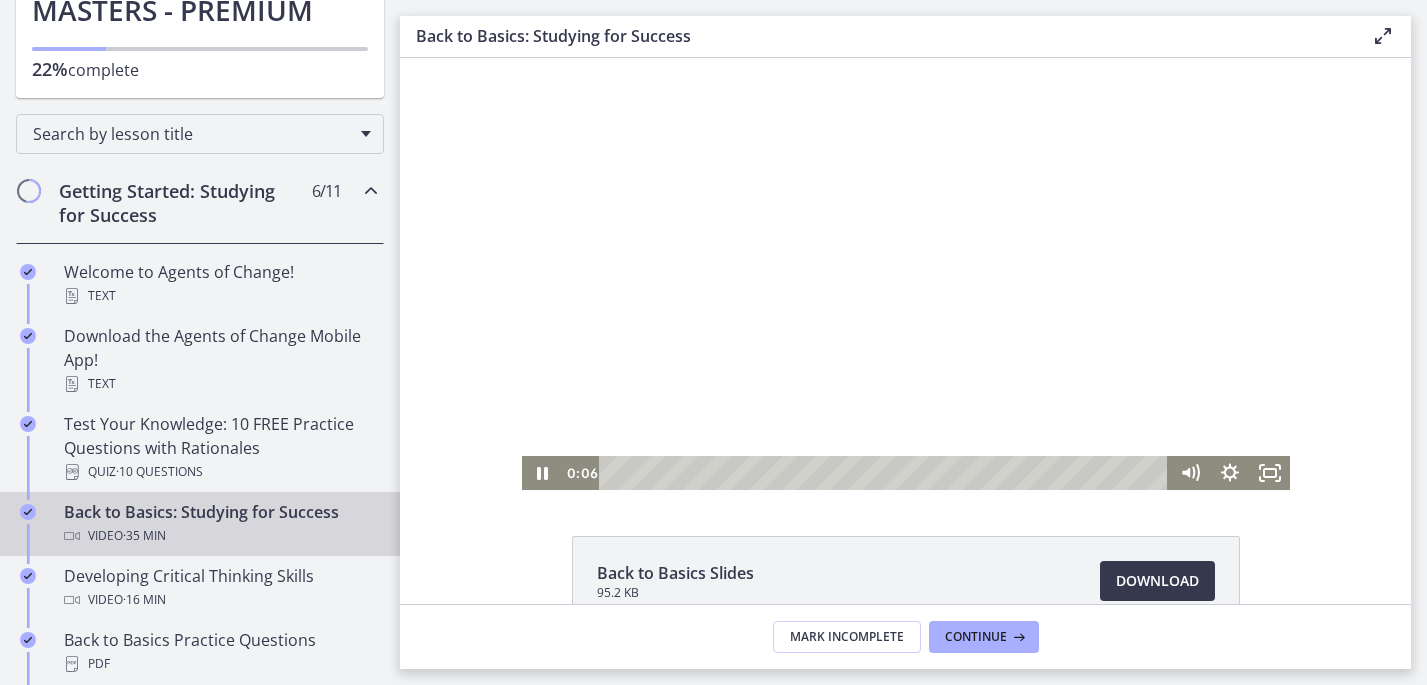 drag, startPoint x: 692, startPoint y: 355, endPoint x: 608, endPoint y: 239, distance: 143.22011 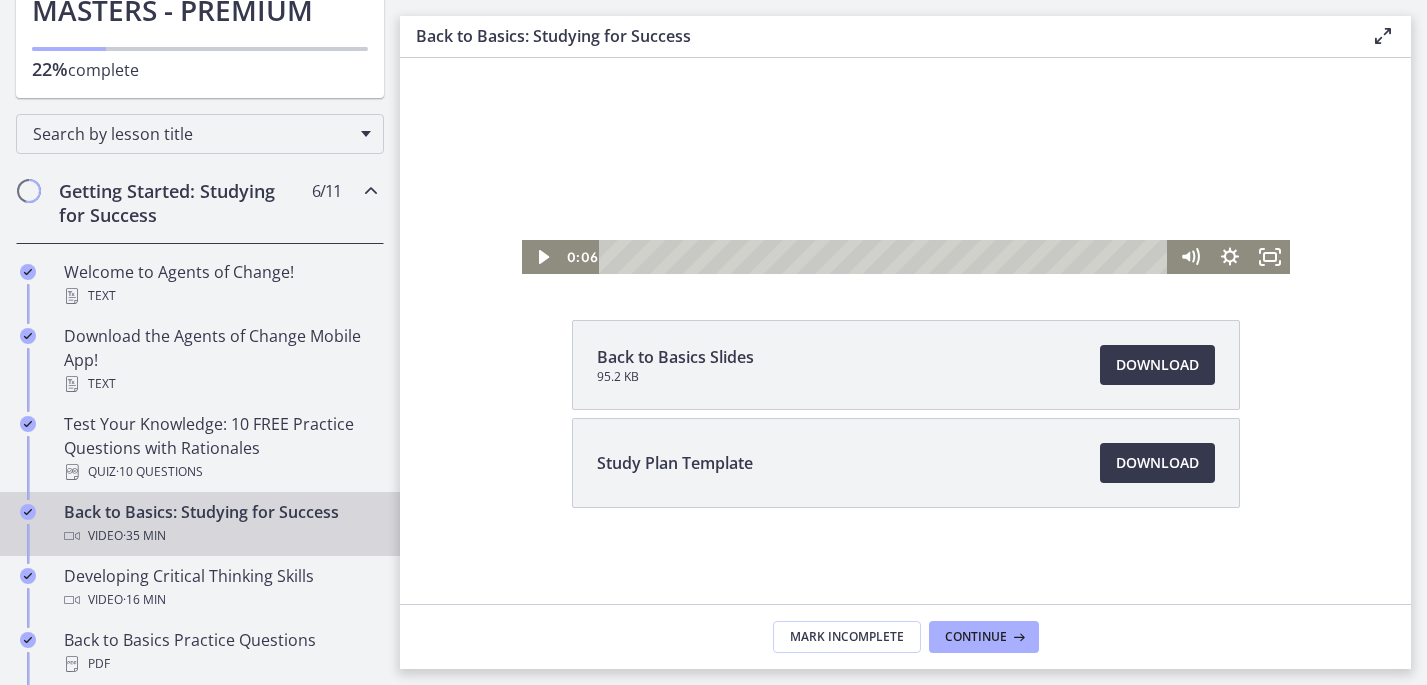 scroll, scrollTop: 0, scrollLeft: 0, axis: both 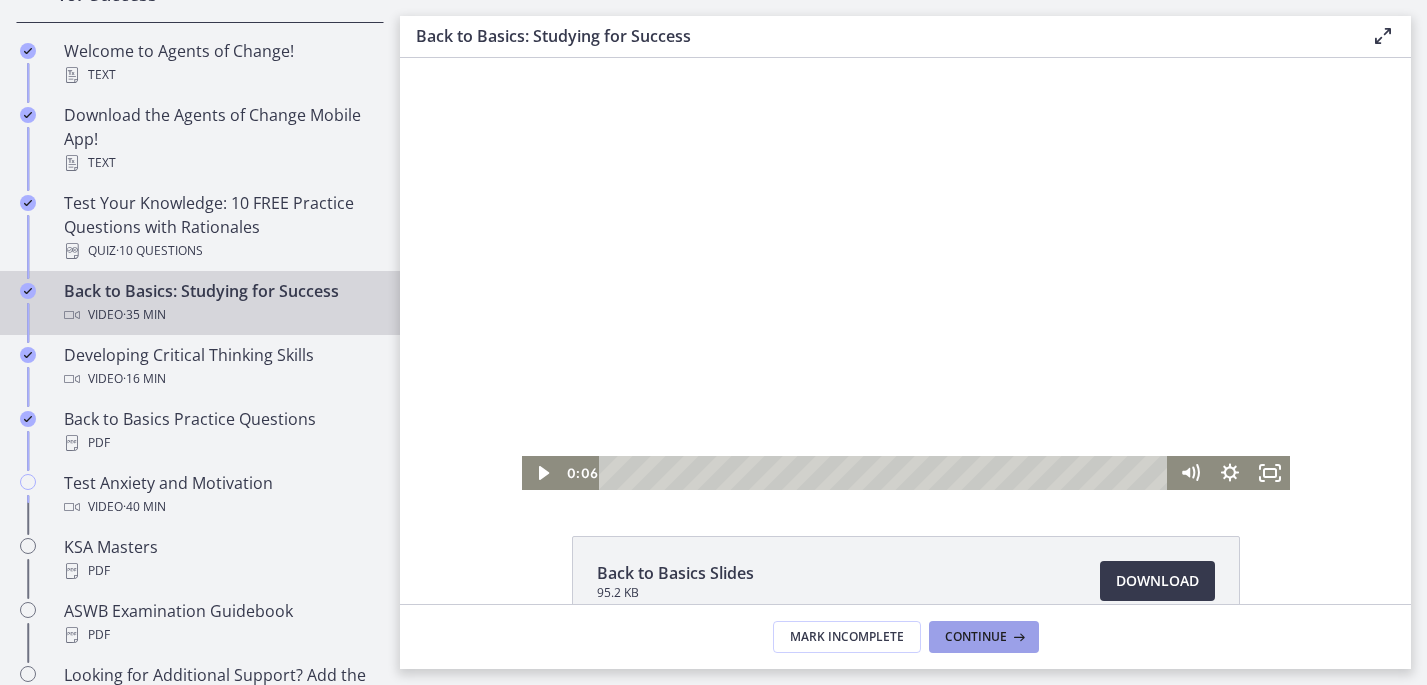 click on "Continue" at bounding box center (976, 637) 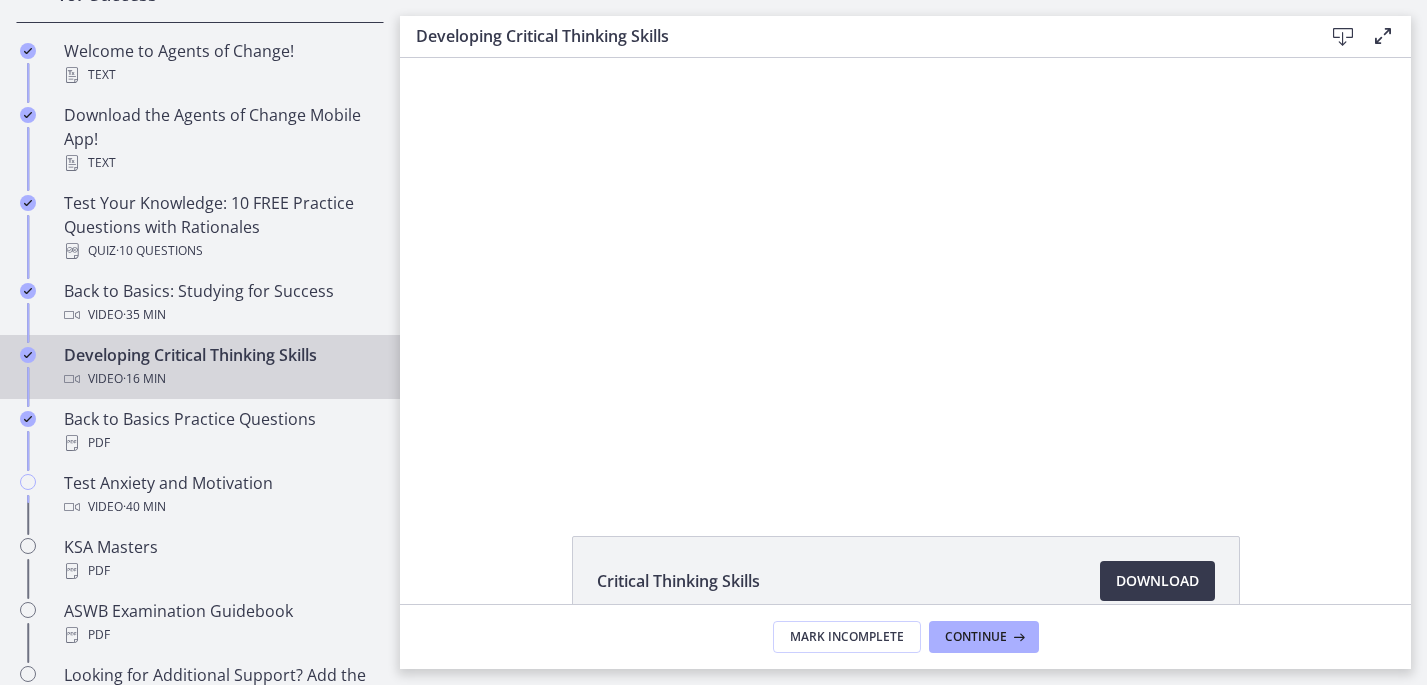 scroll, scrollTop: 0, scrollLeft: 0, axis: both 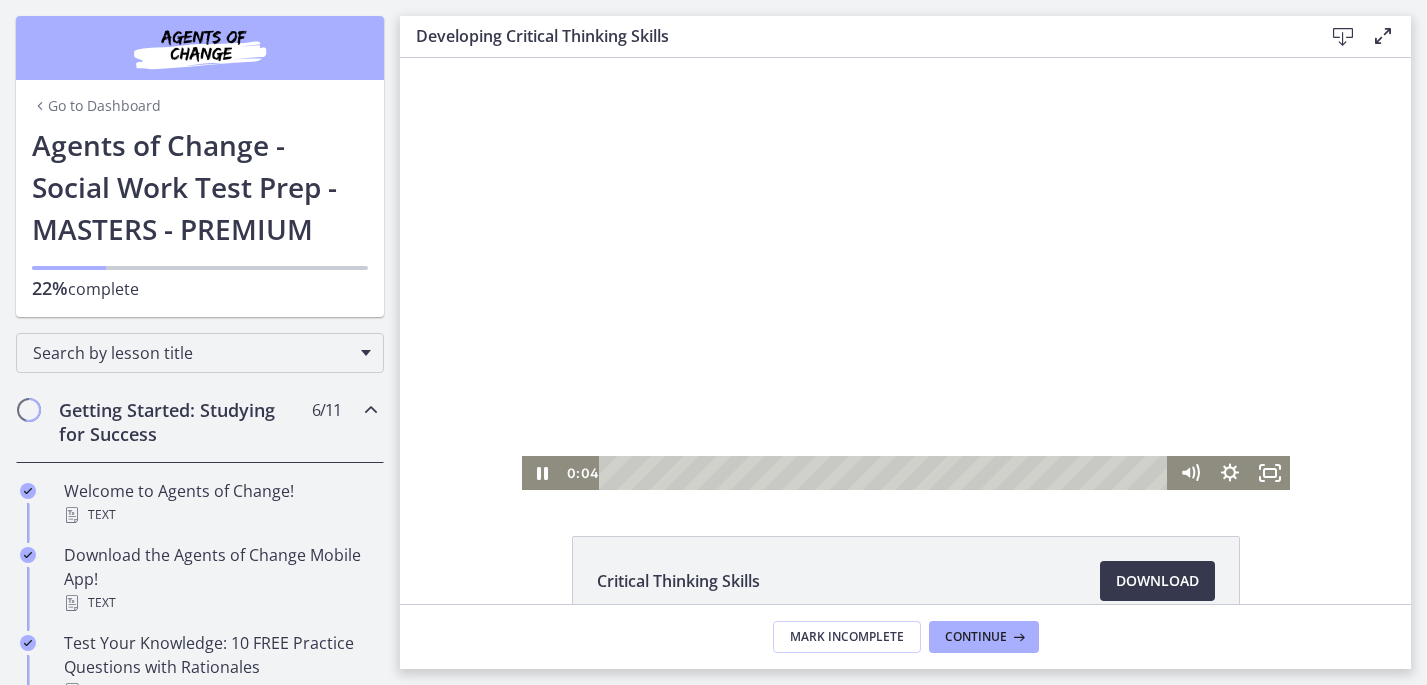 click at bounding box center [906, 274] 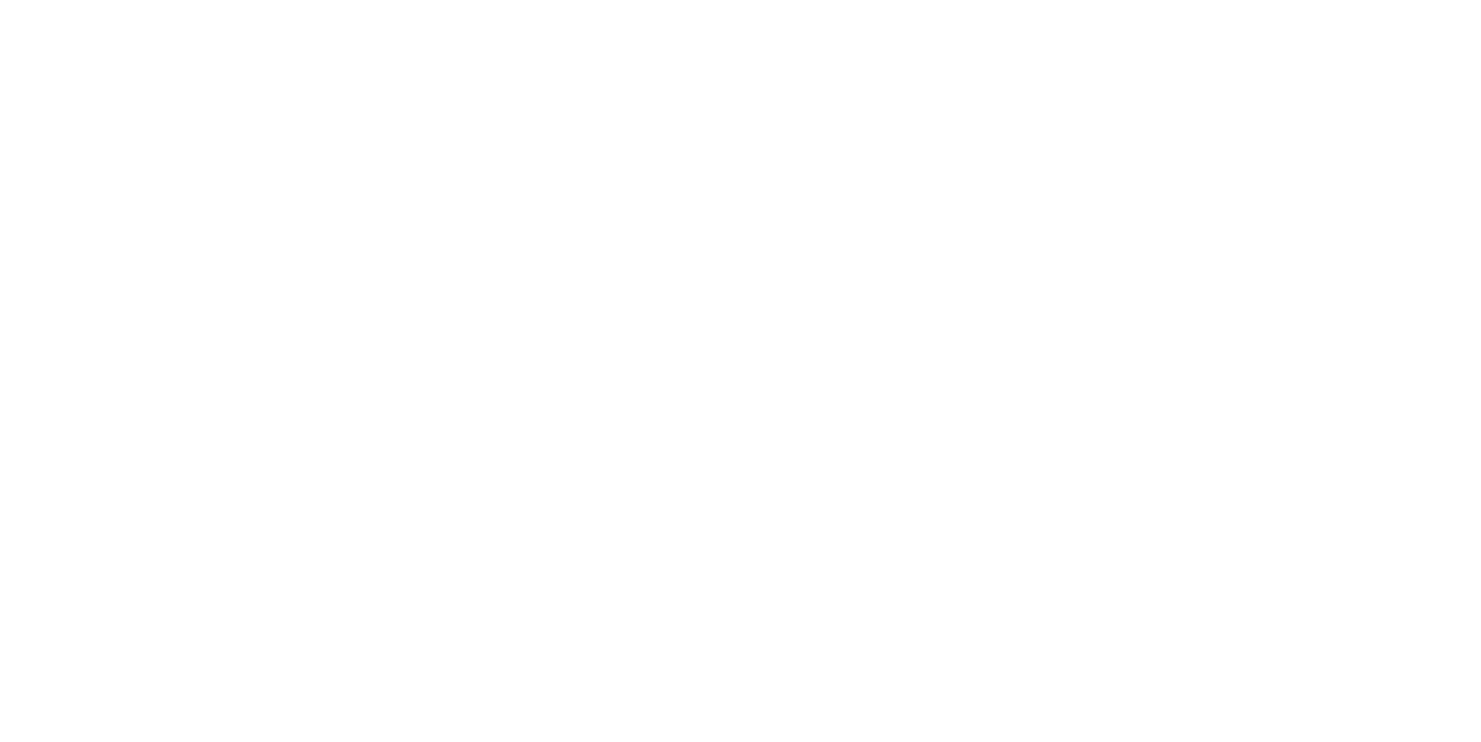 scroll, scrollTop: 0, scrollLeft: 0, axis: both 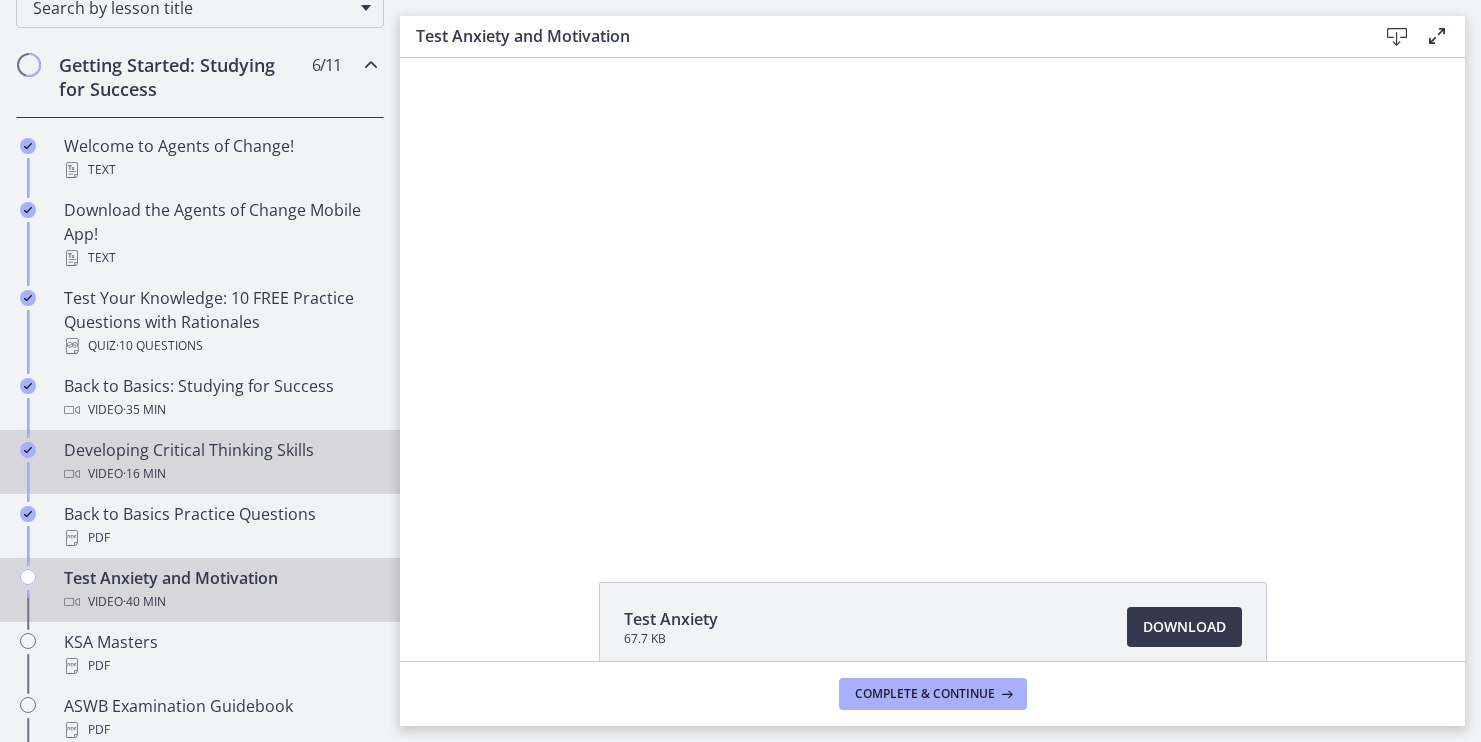 click on "Developing Critical Thinking Skills
Video
·  16 min" at bounding box center [220, 462] 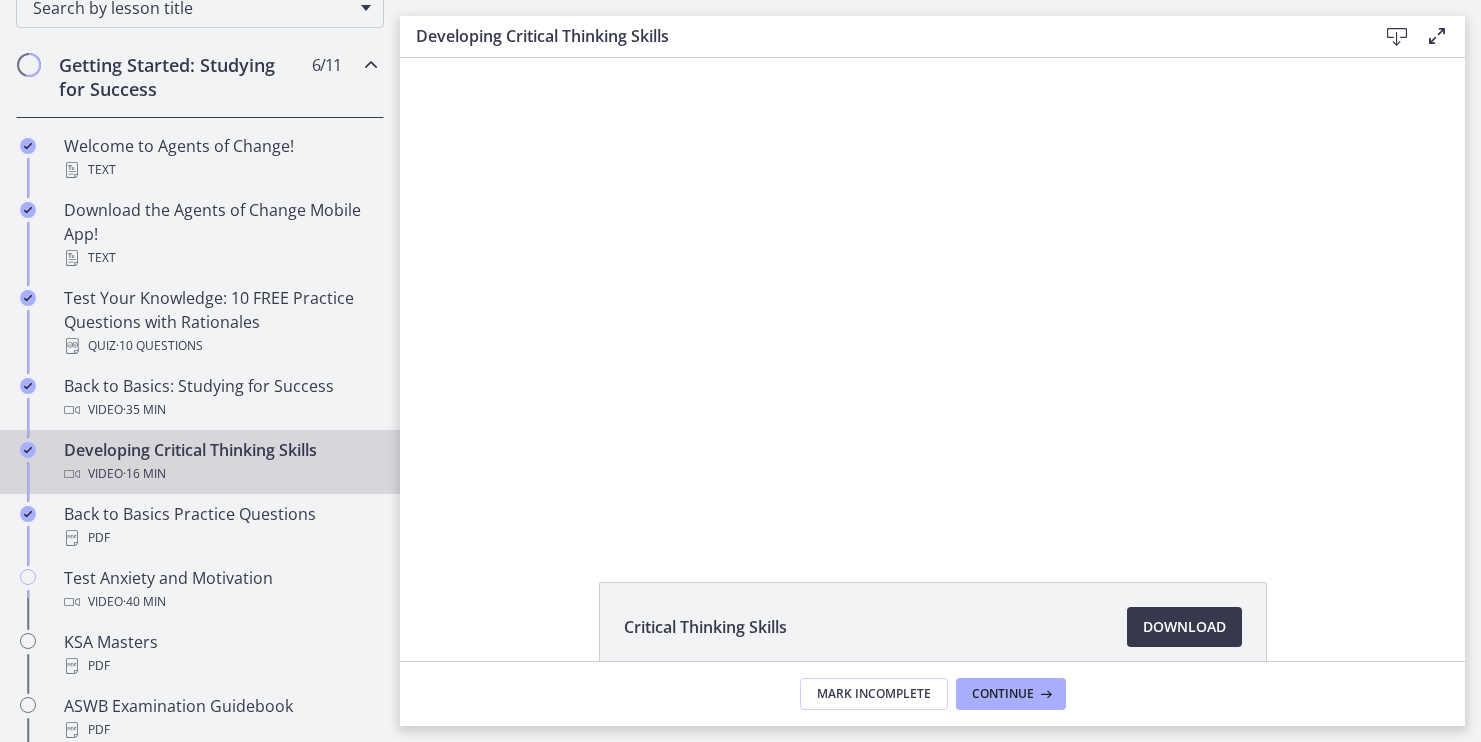 scroll, scrollTop: 0, scrollLeft: 0, axis: both 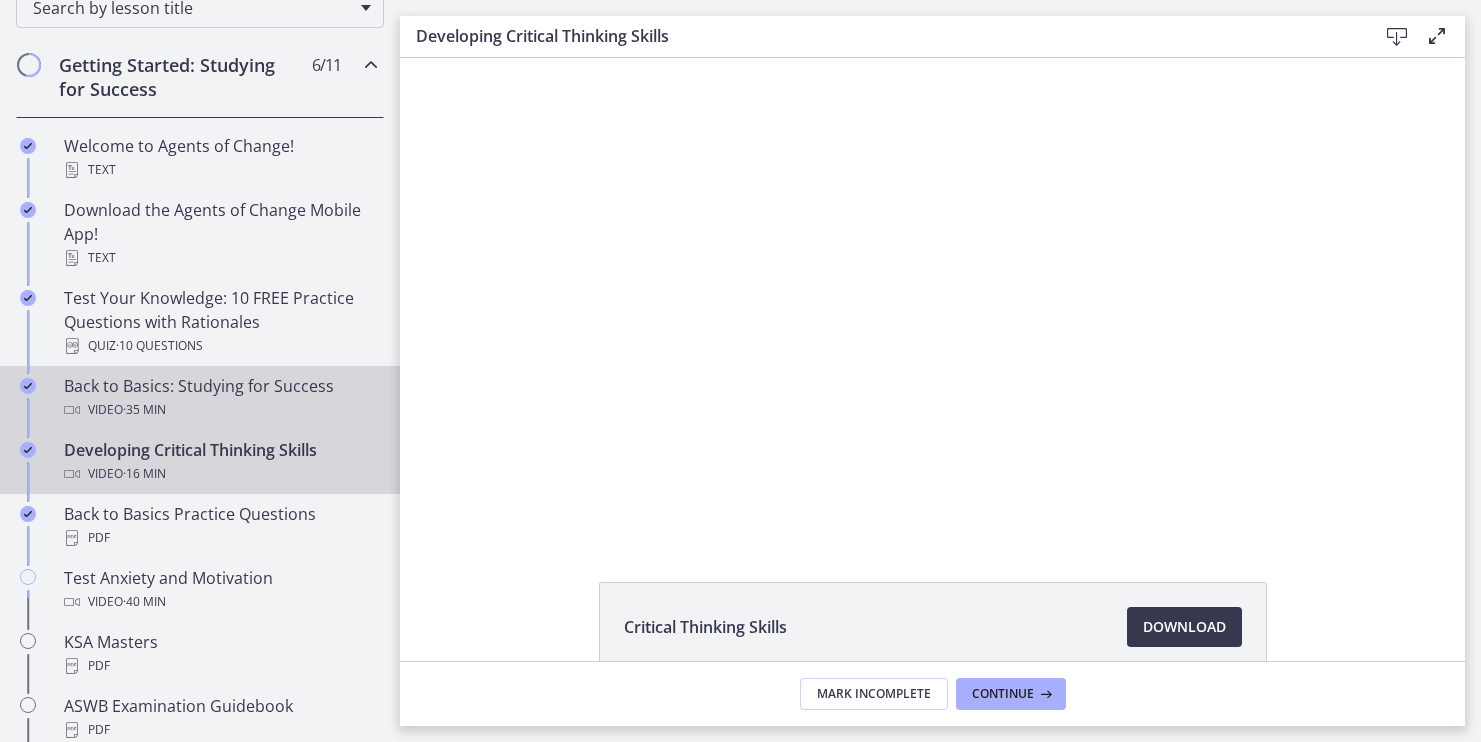click on "Video
·  35 min" at bounding box center (220, 410) 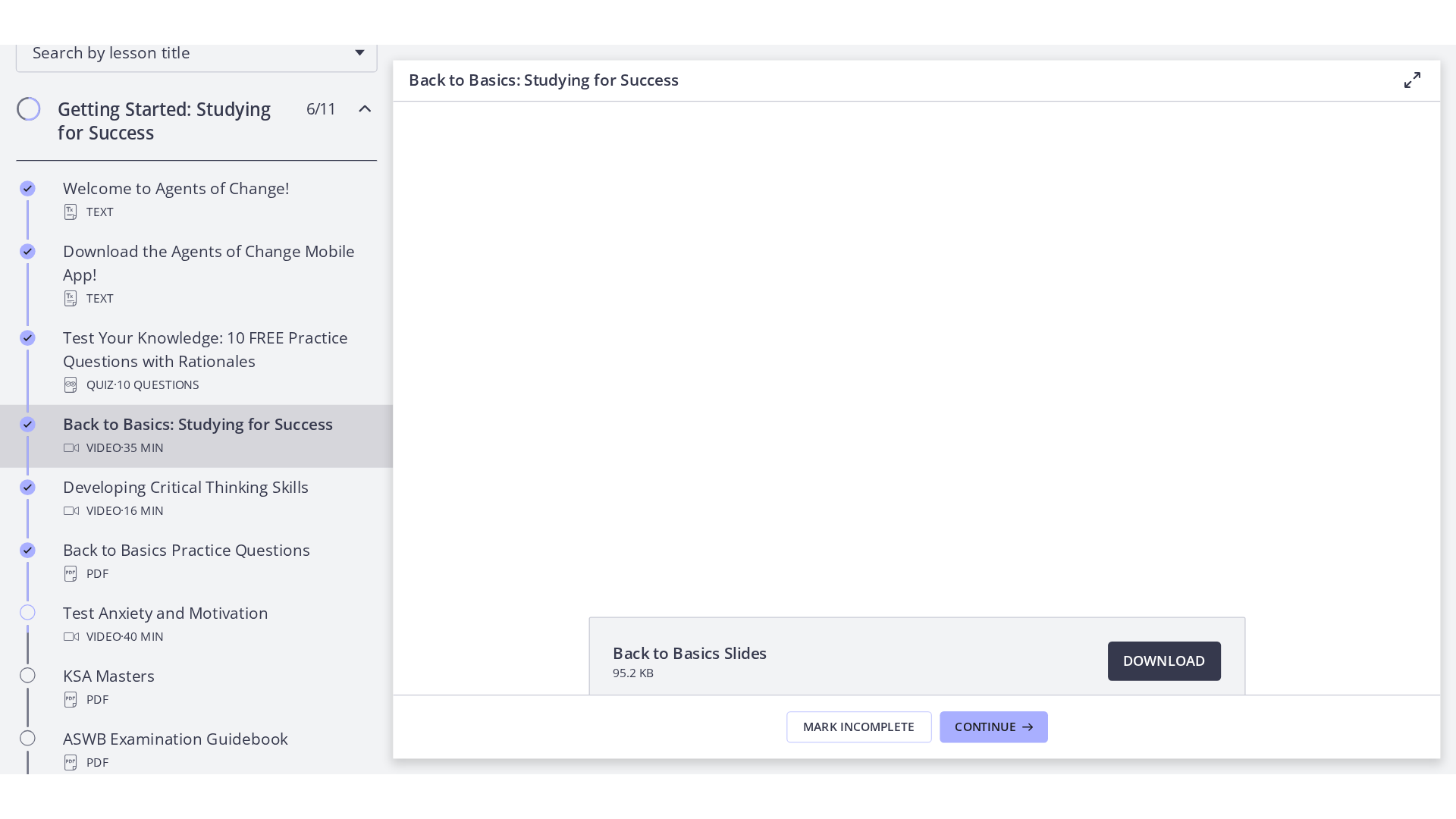 scroll, scrollTop: 0, scrollLeft: 0, axis: both 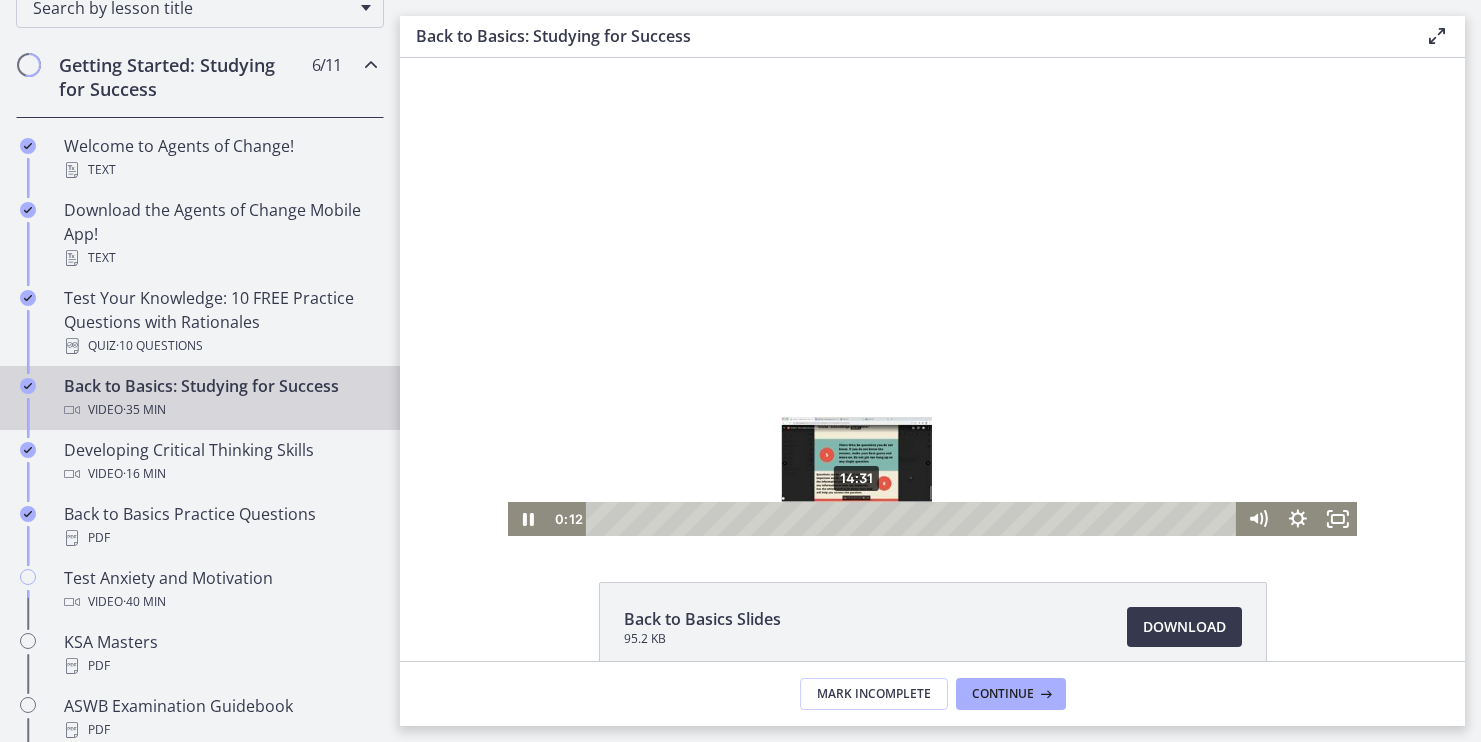 click on "14:31" at bounding box center (914, 519) 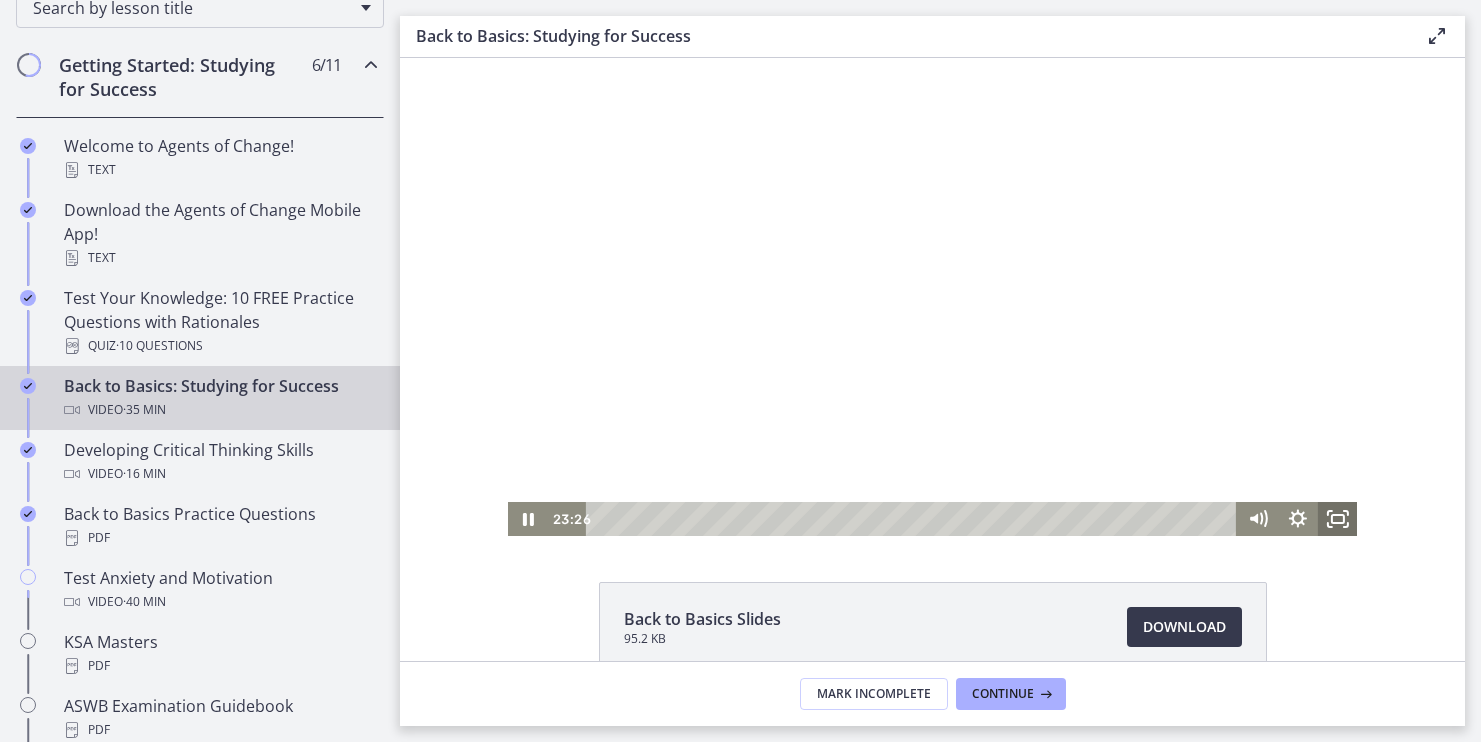 click 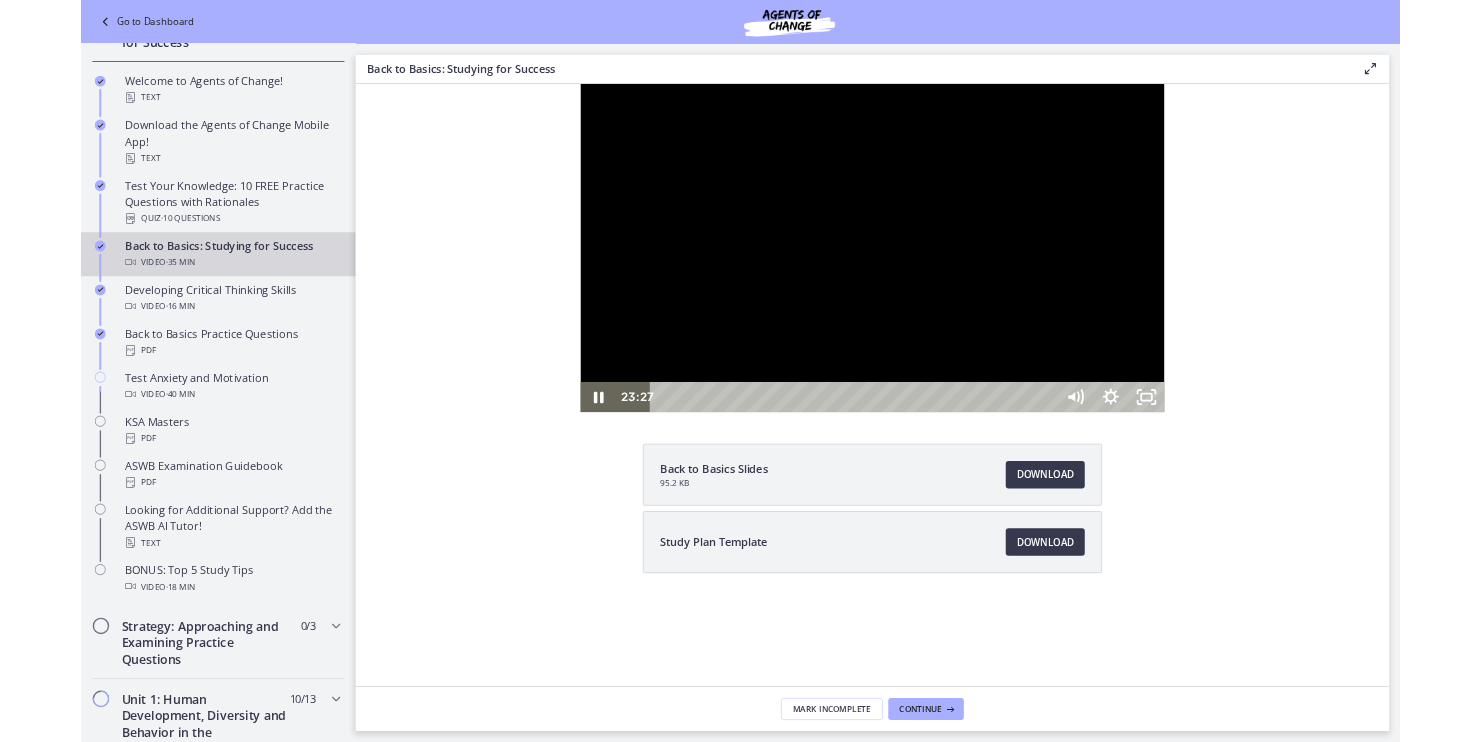 scroll, scrollTop: 253, scrollLeft: 0, axis: vertical 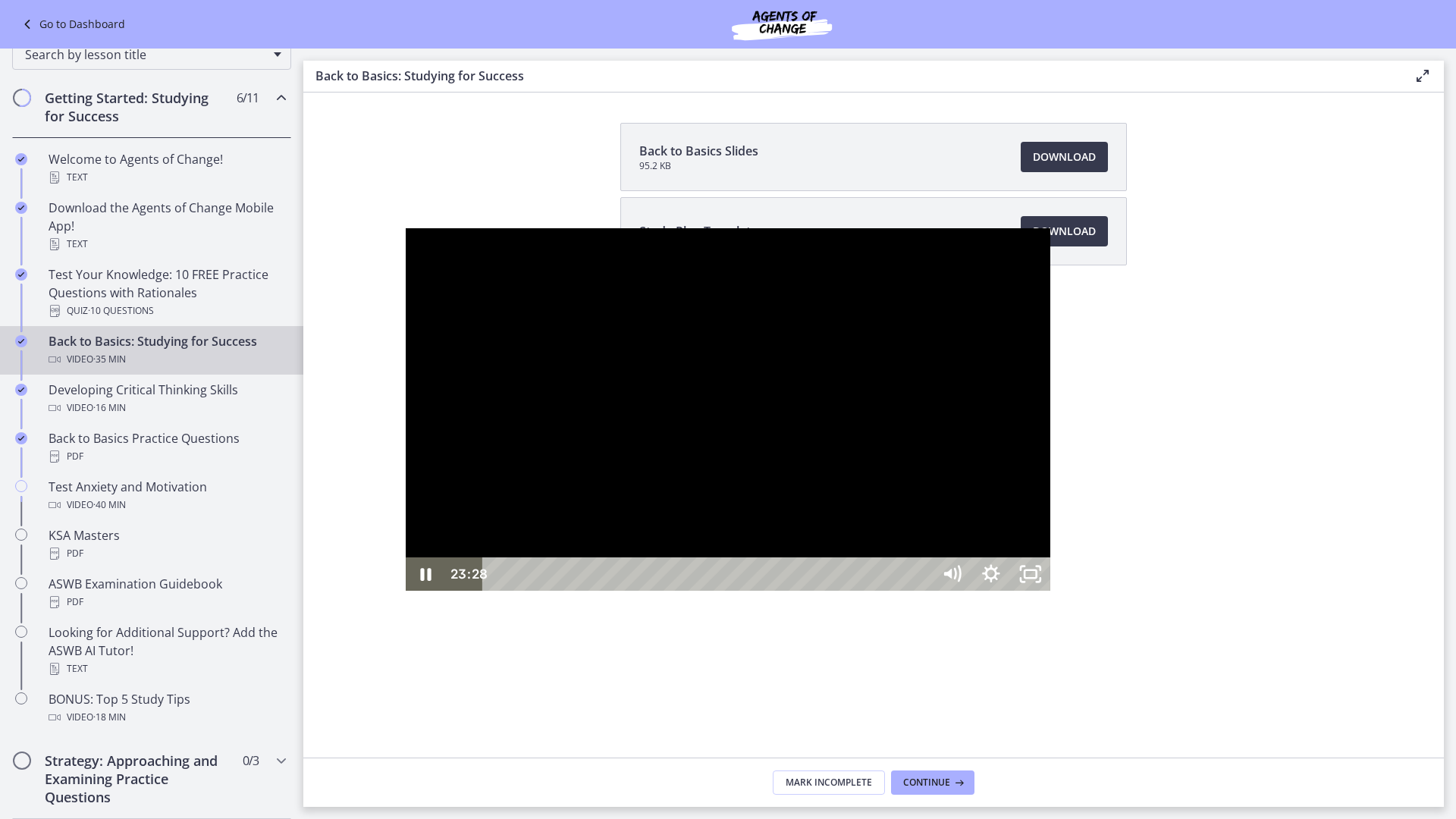 click on "20:46" at bounding box center (709, 574) 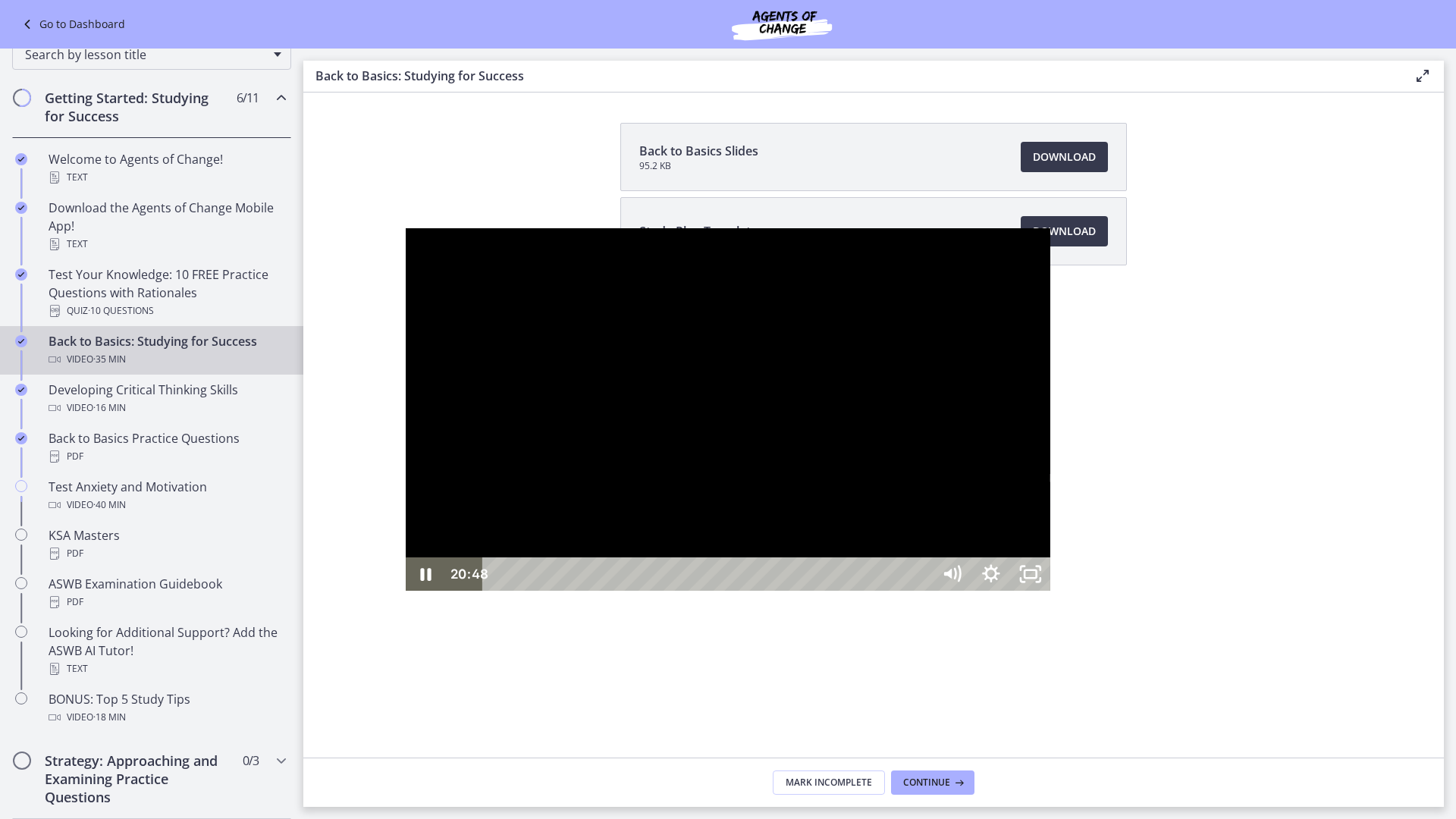 click on "17:58" at bounding box center [709, 574] 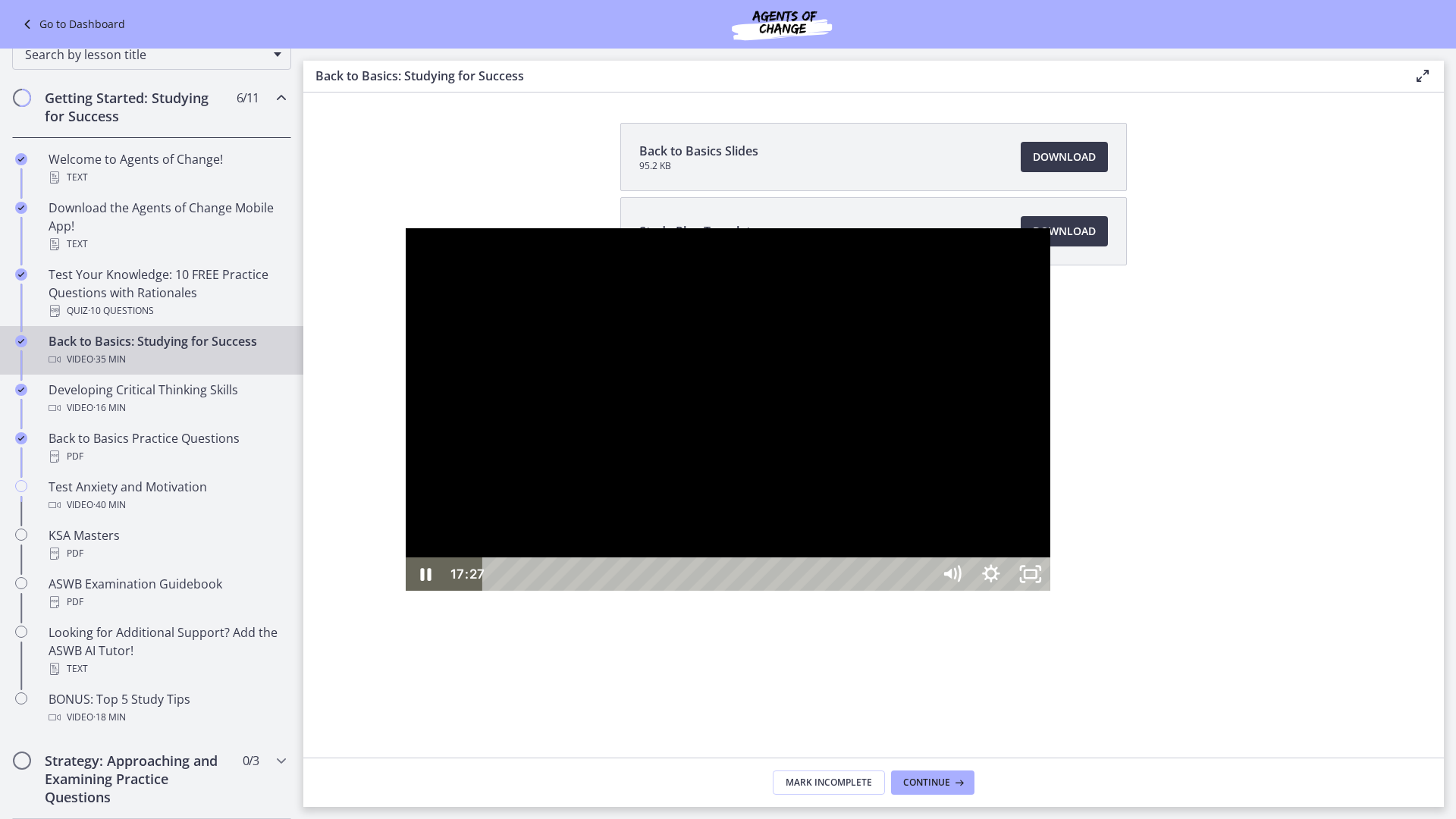 click at bounding box center [728, 410] 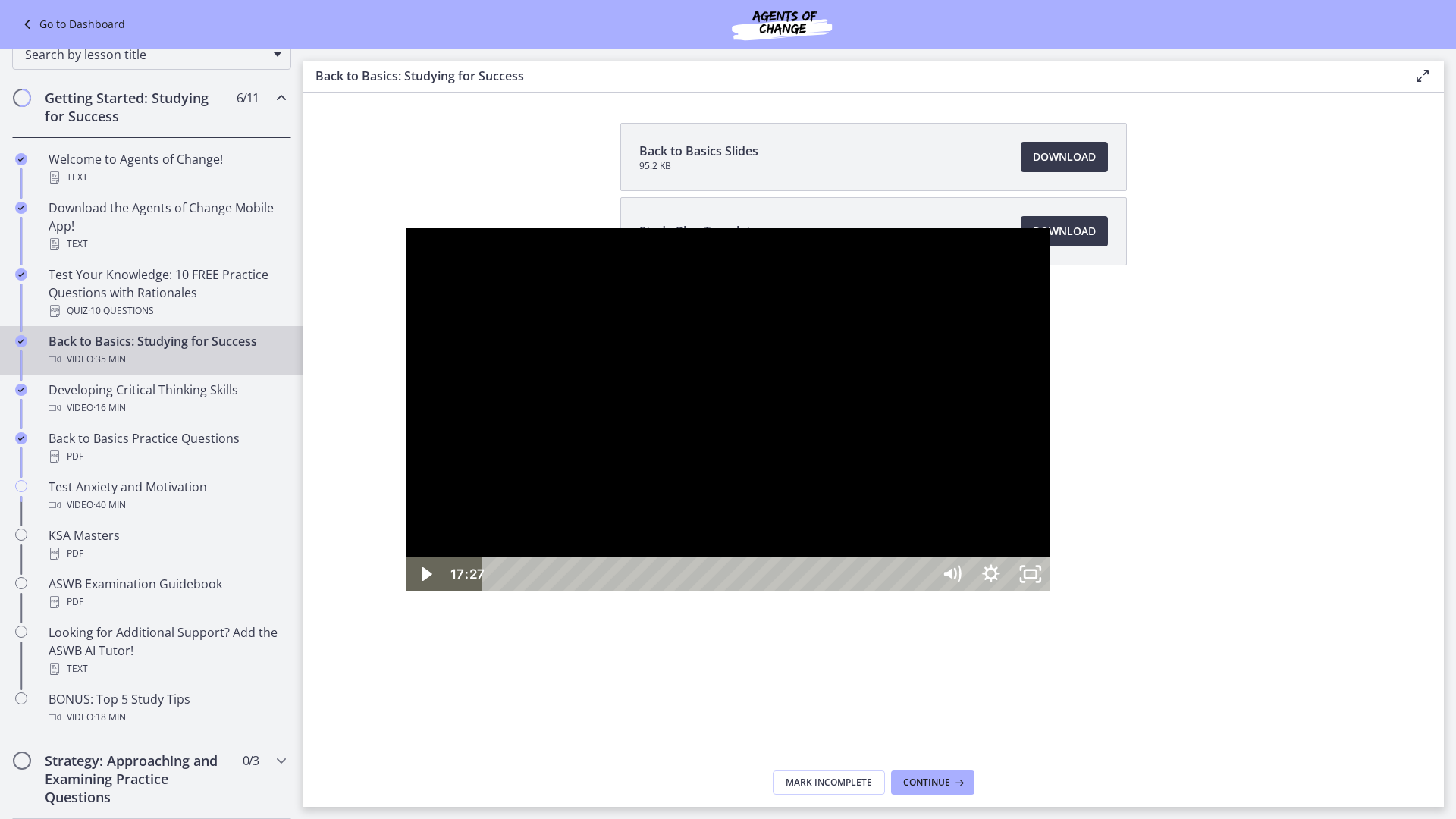 click at bounding box center (728, 410) 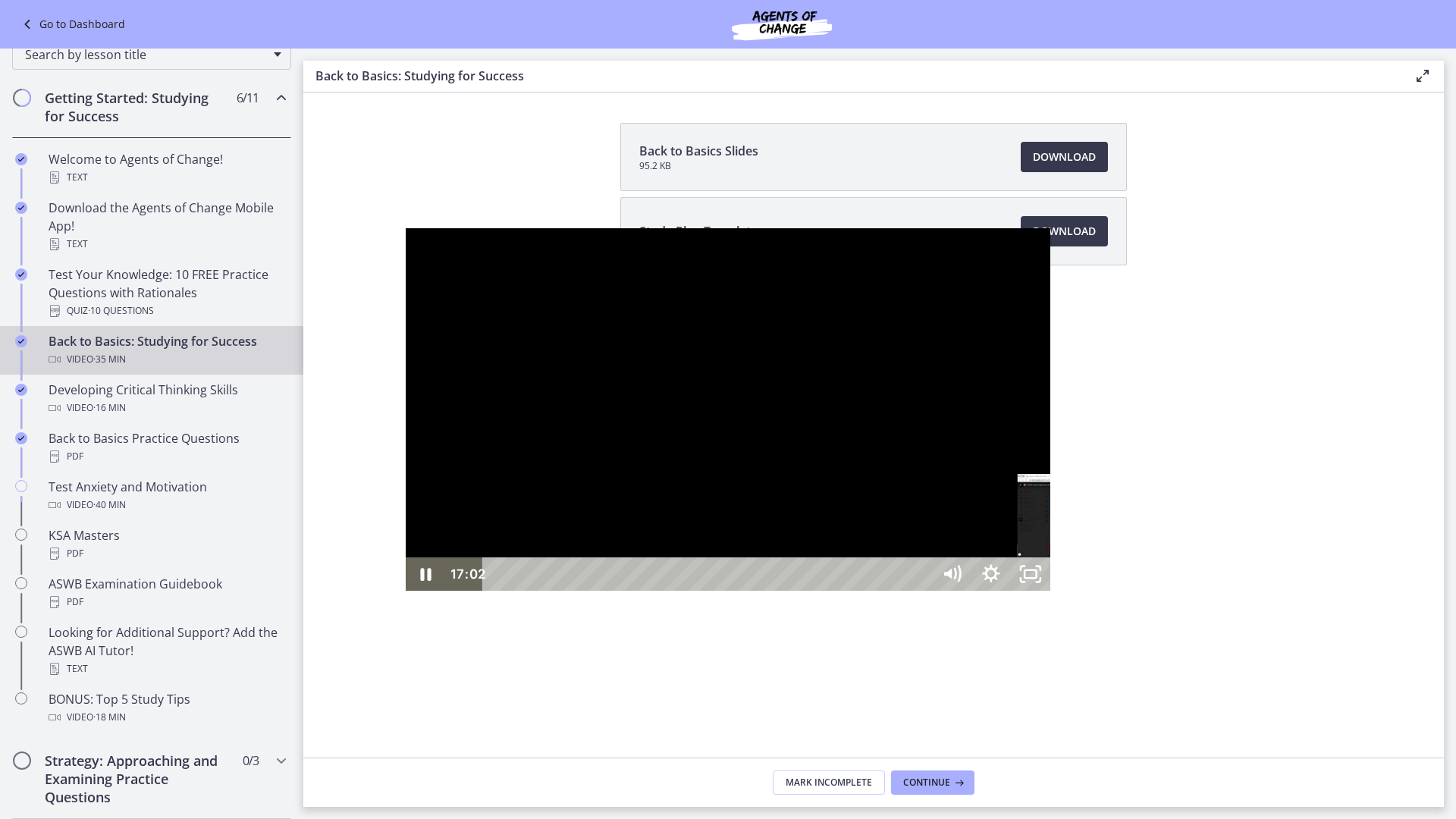 click on "17:02" at bounding box center [709, 574] 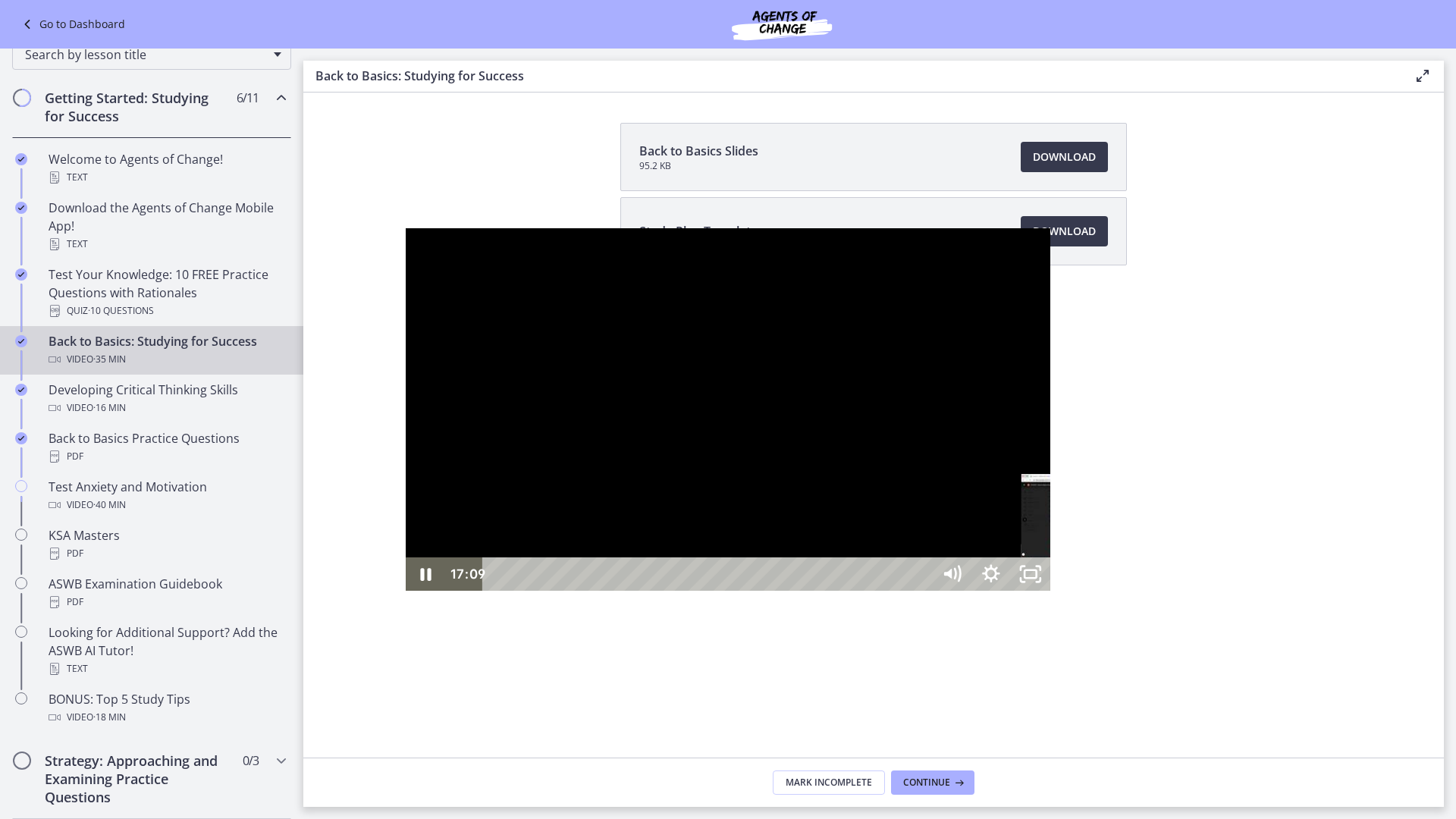 click at bounding box center [1095, 574] 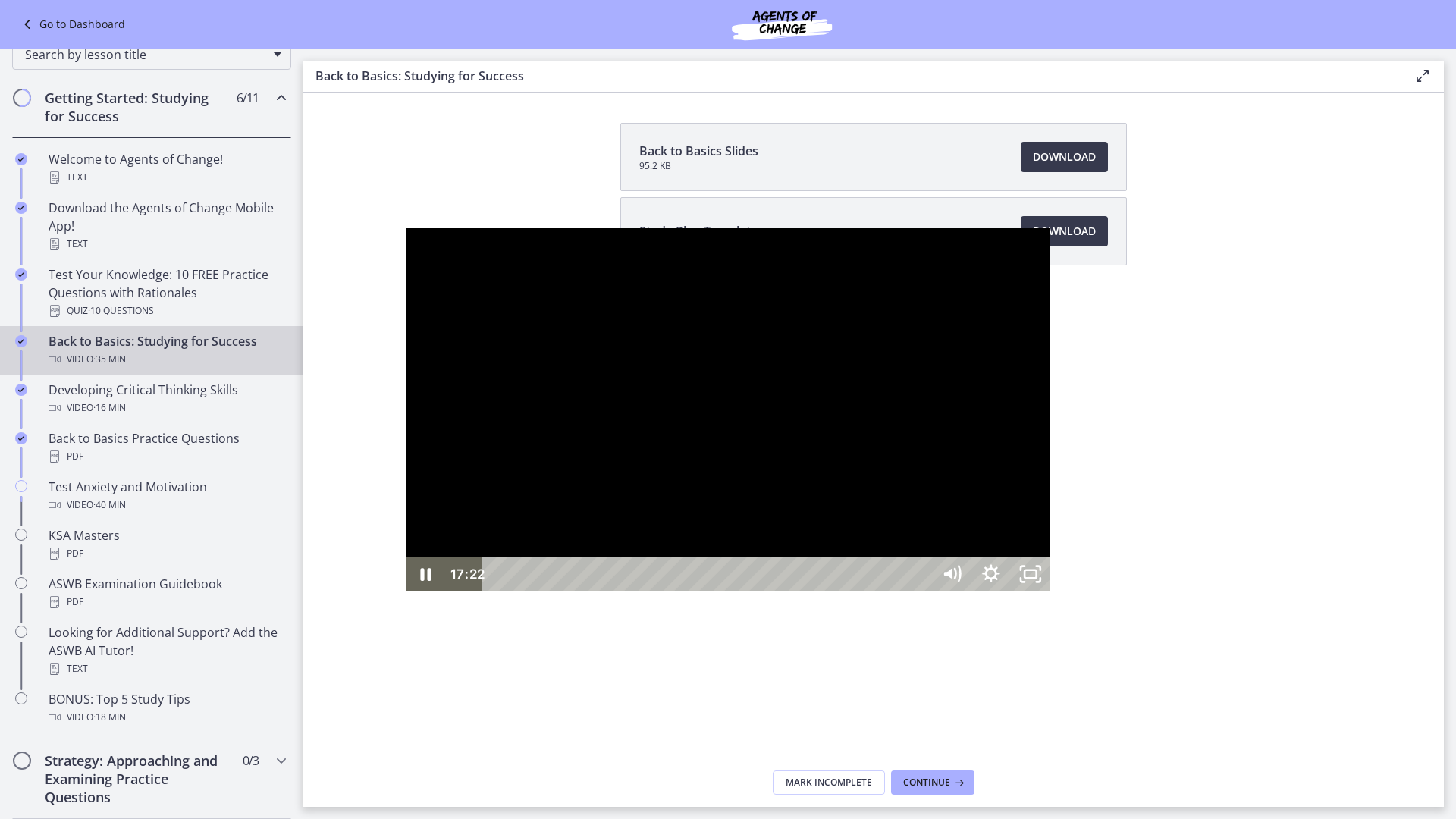 click on "18:41" at bounding box center (709, 574) 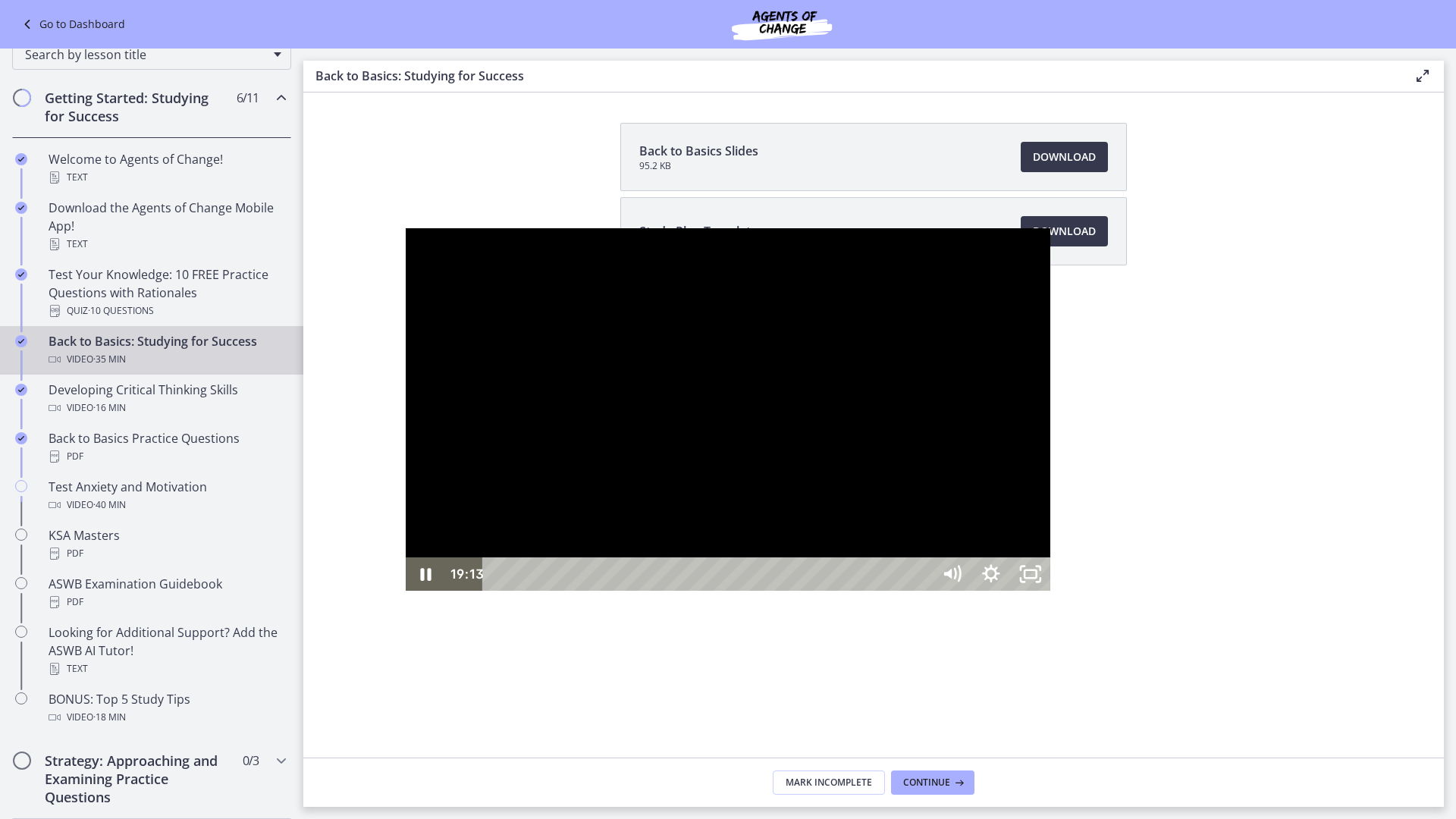 click on "19:13" at bounding box center [709, 574] 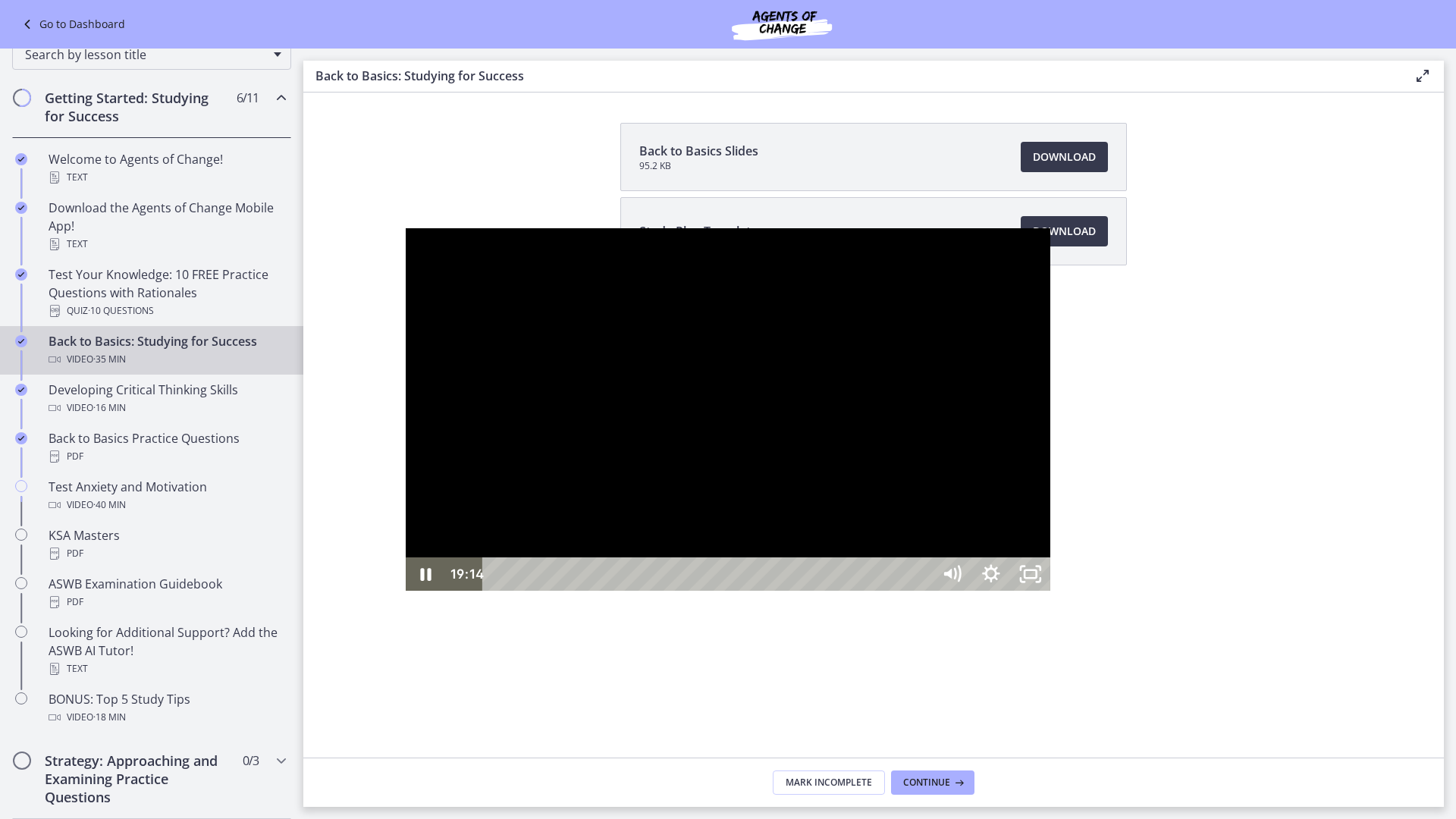 click at bounding box center [728, 410] 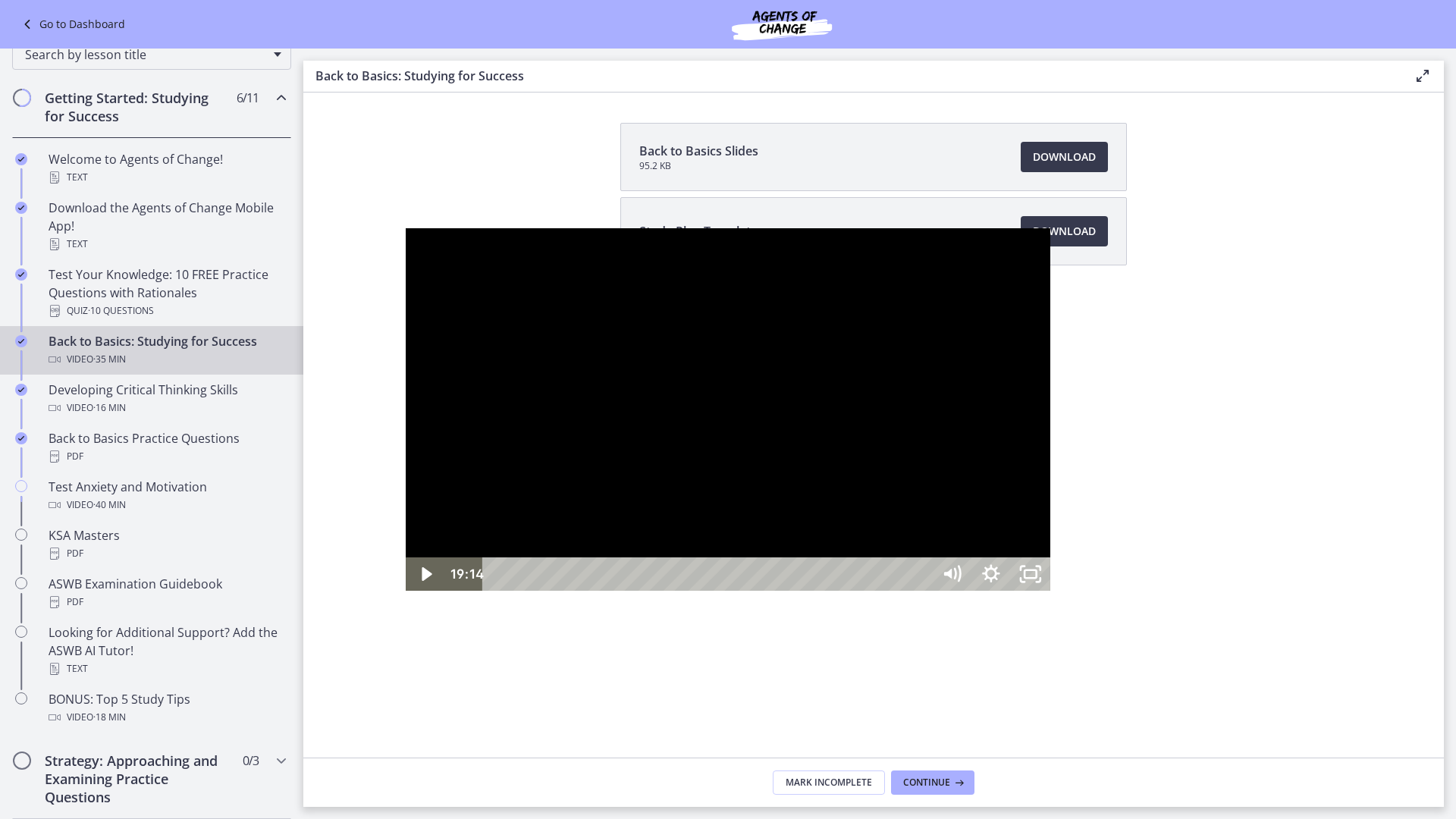 click at bounding box center (728, 410) 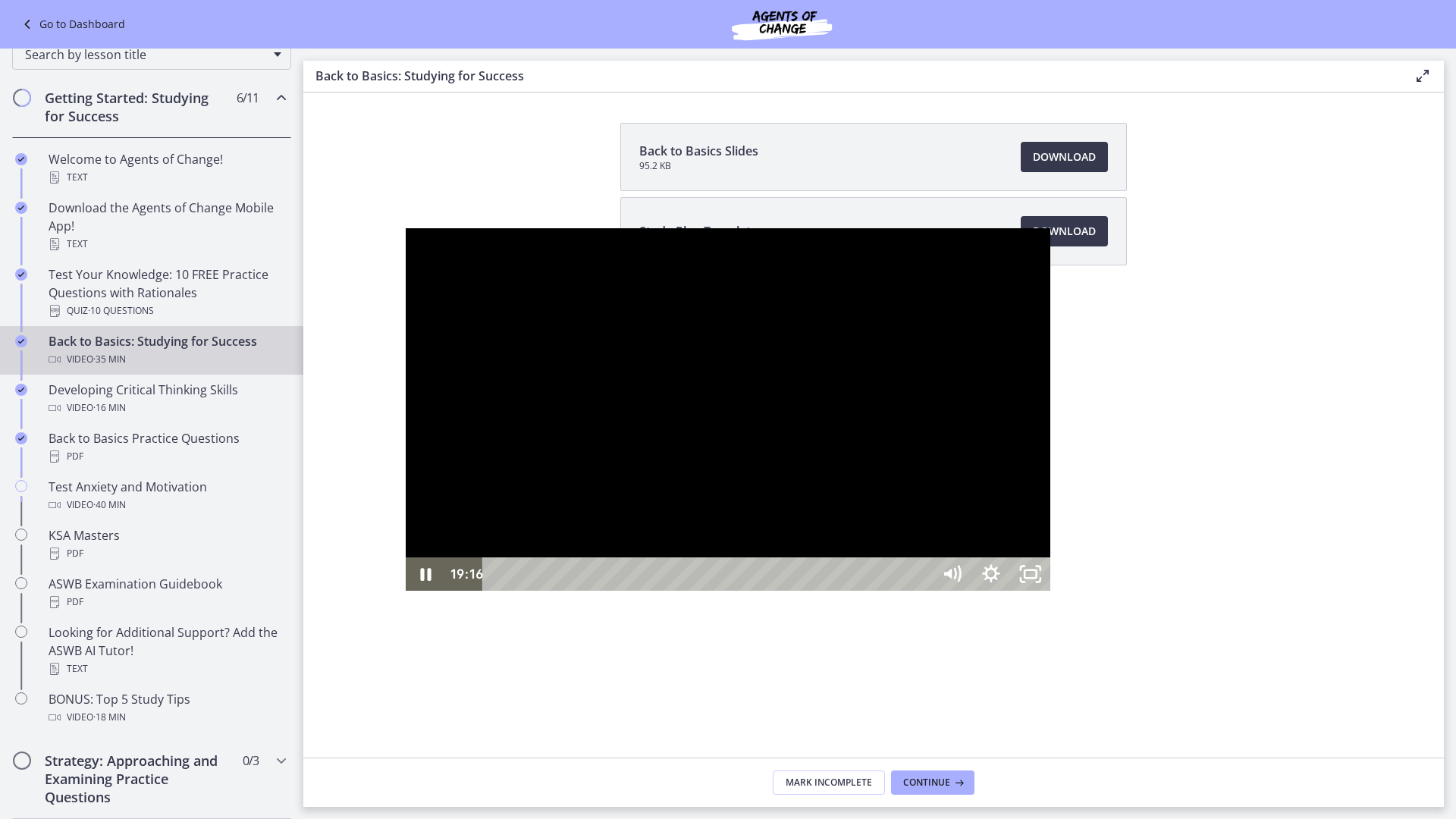 click on "21:32" at bounding box center (709, 574) 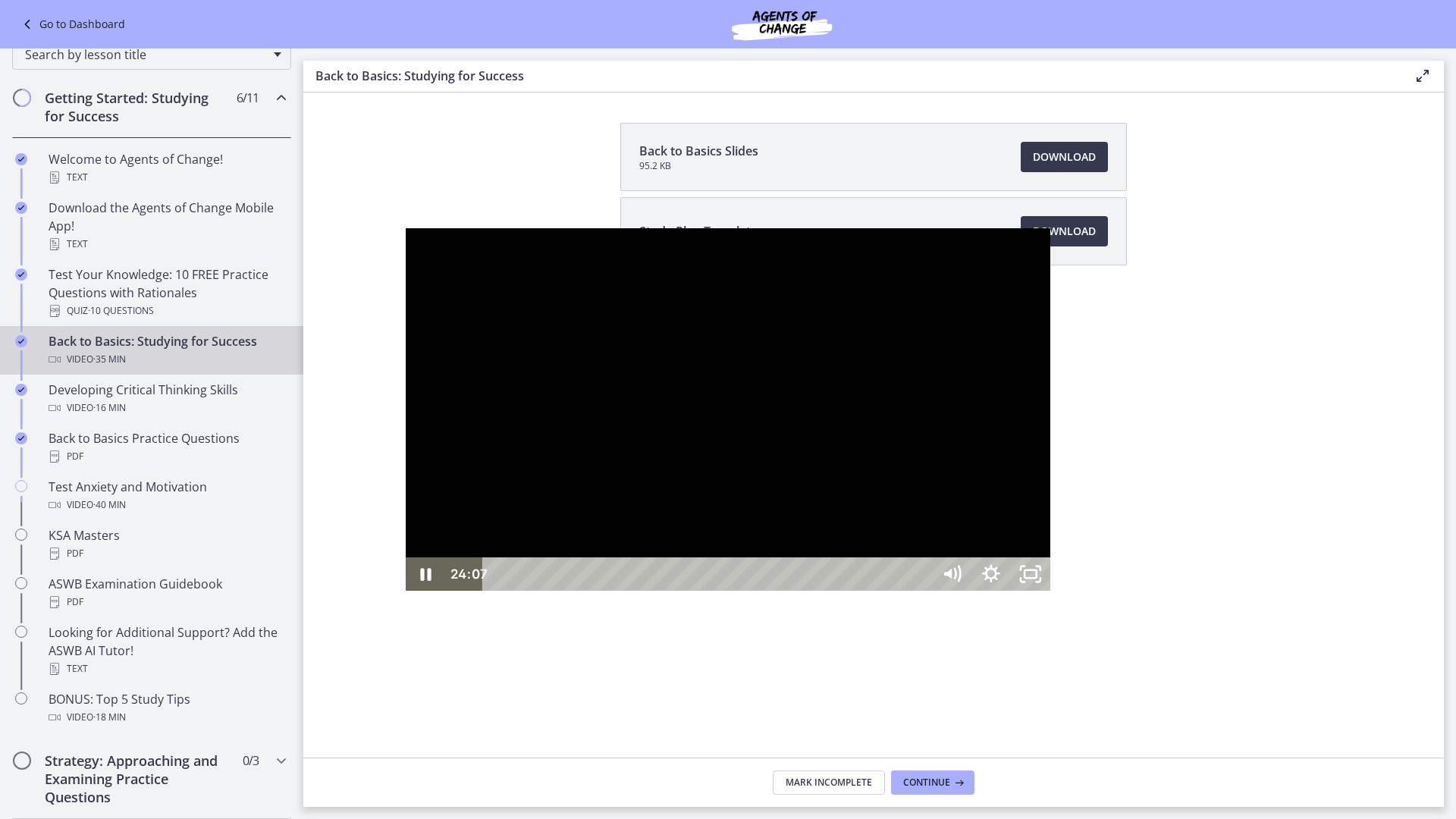 click on "24:07" at bounding box center [709, 574] 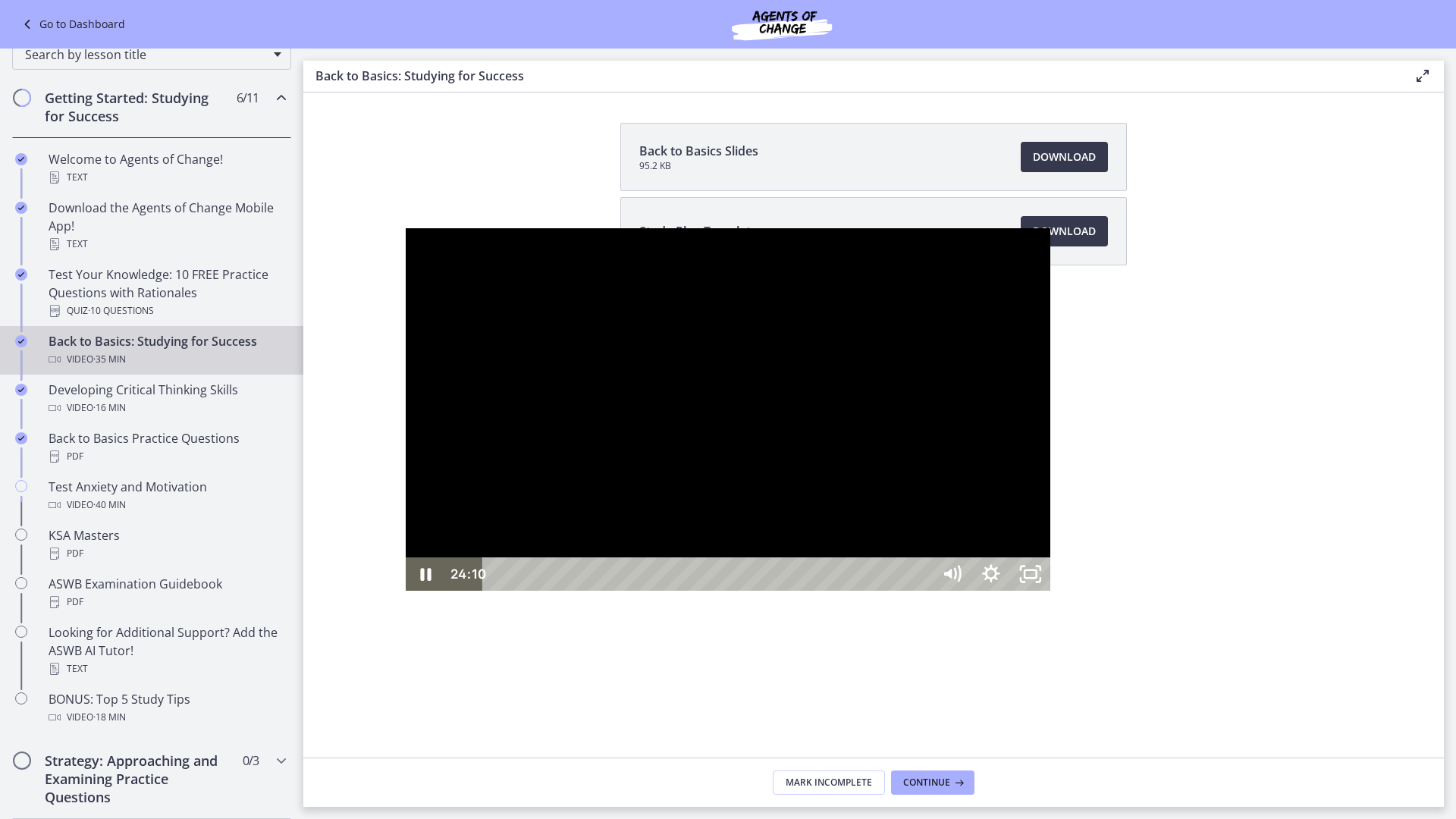click on "23:37" at bounding box center [709, 574] 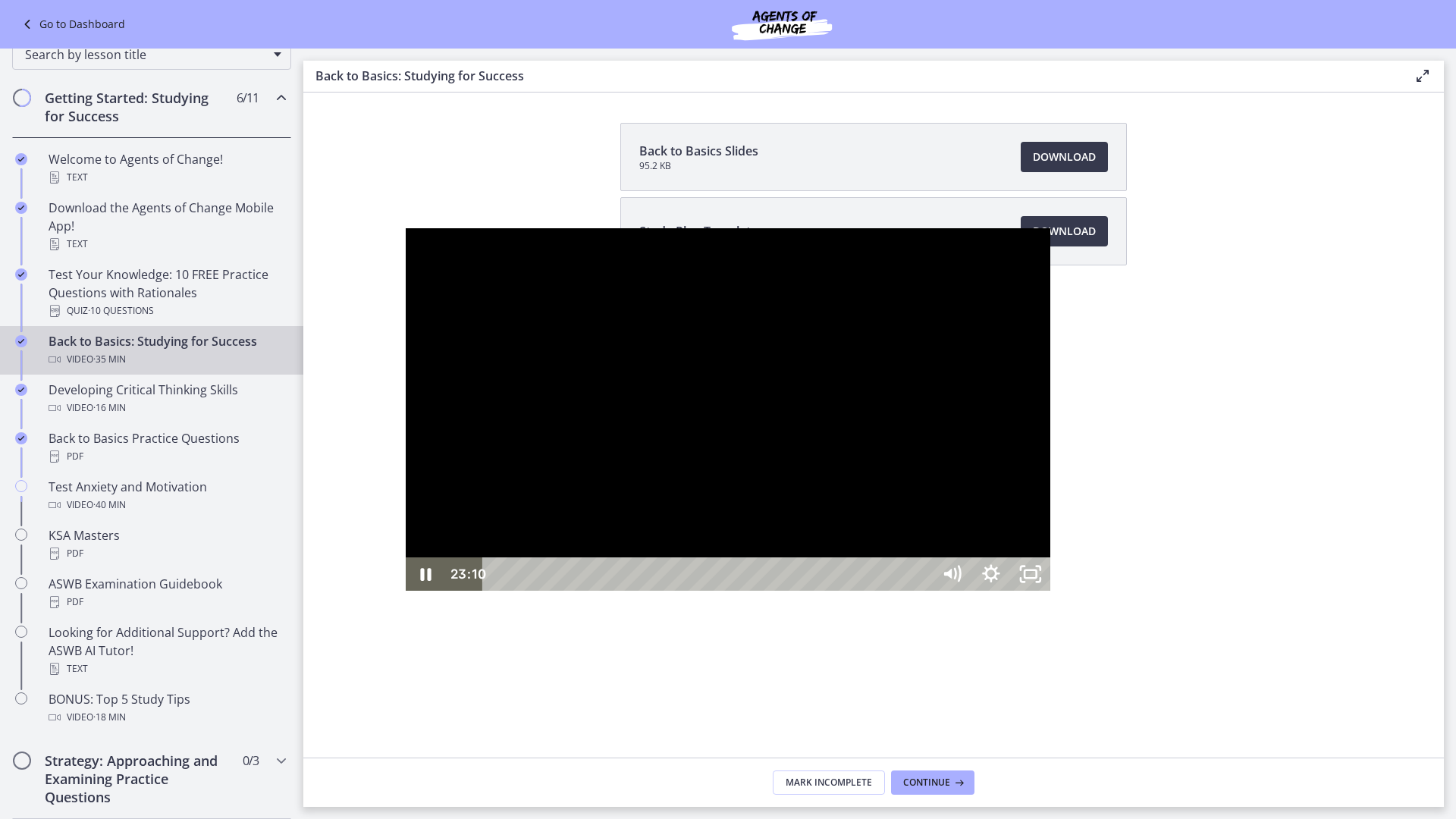 click on "23:10" at bounding box center [709, 574] 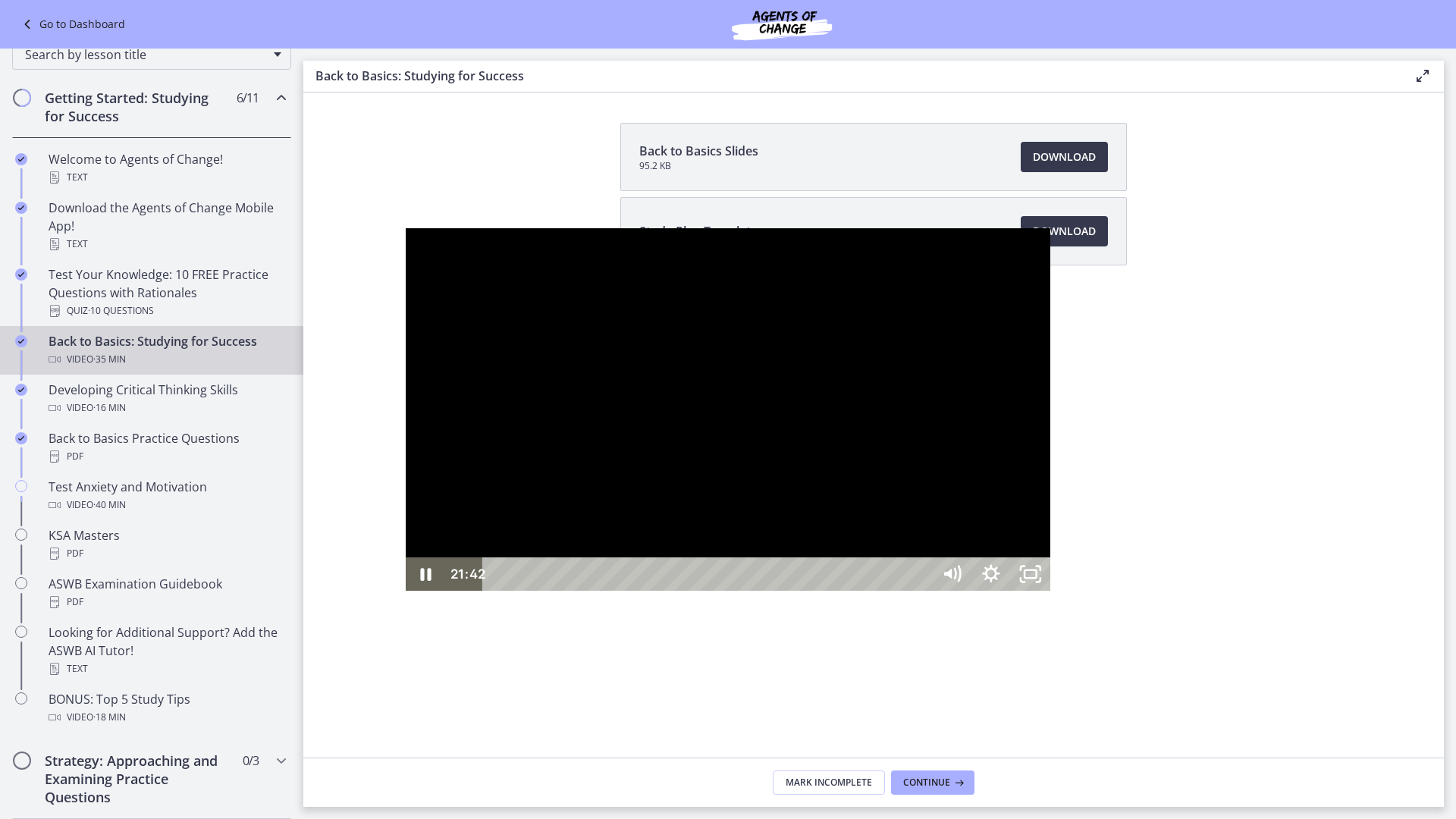 click on "21:42" at bounding box center (709, 574) 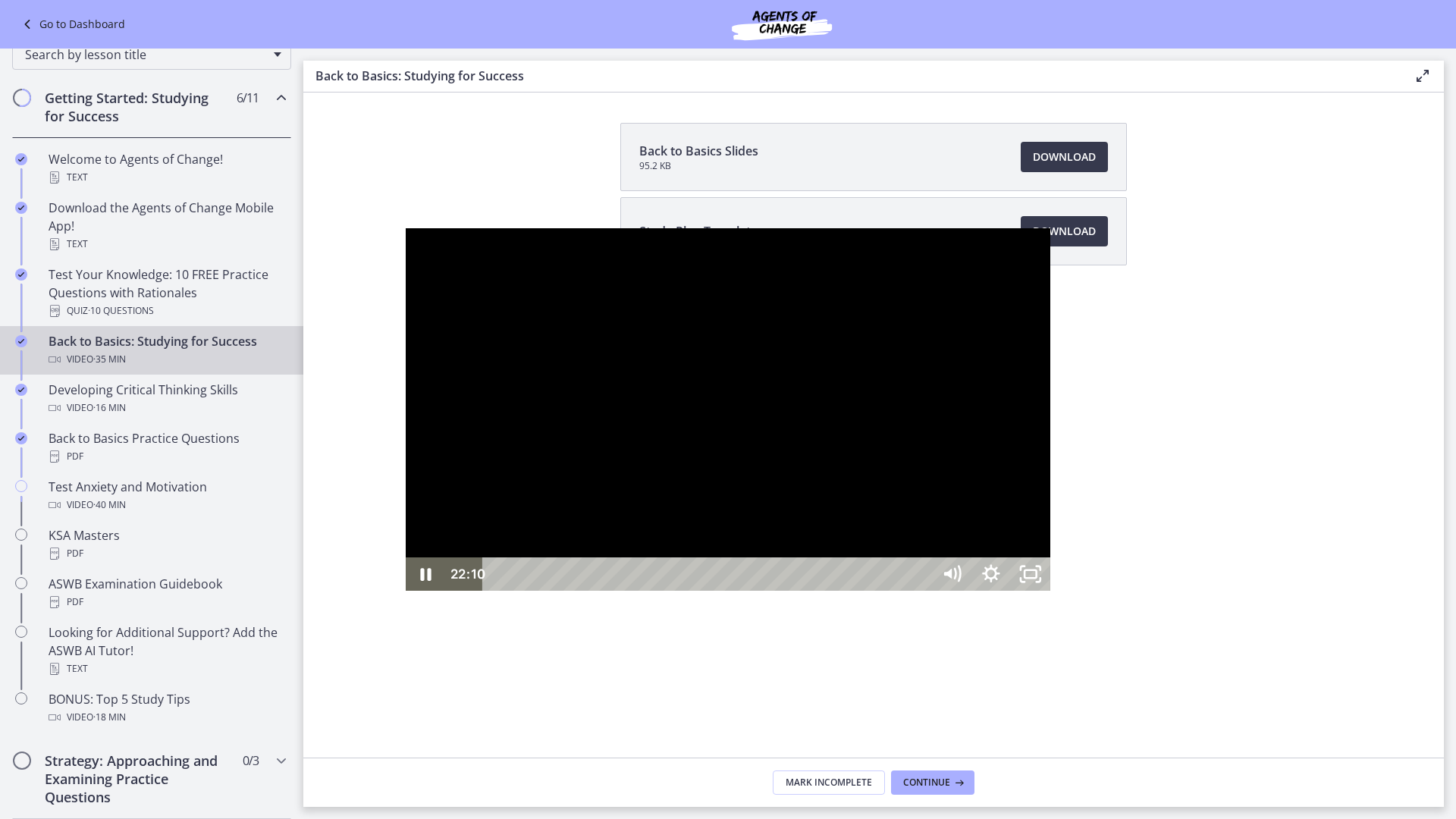 click on "22:21" at bounding box center (709, 574) 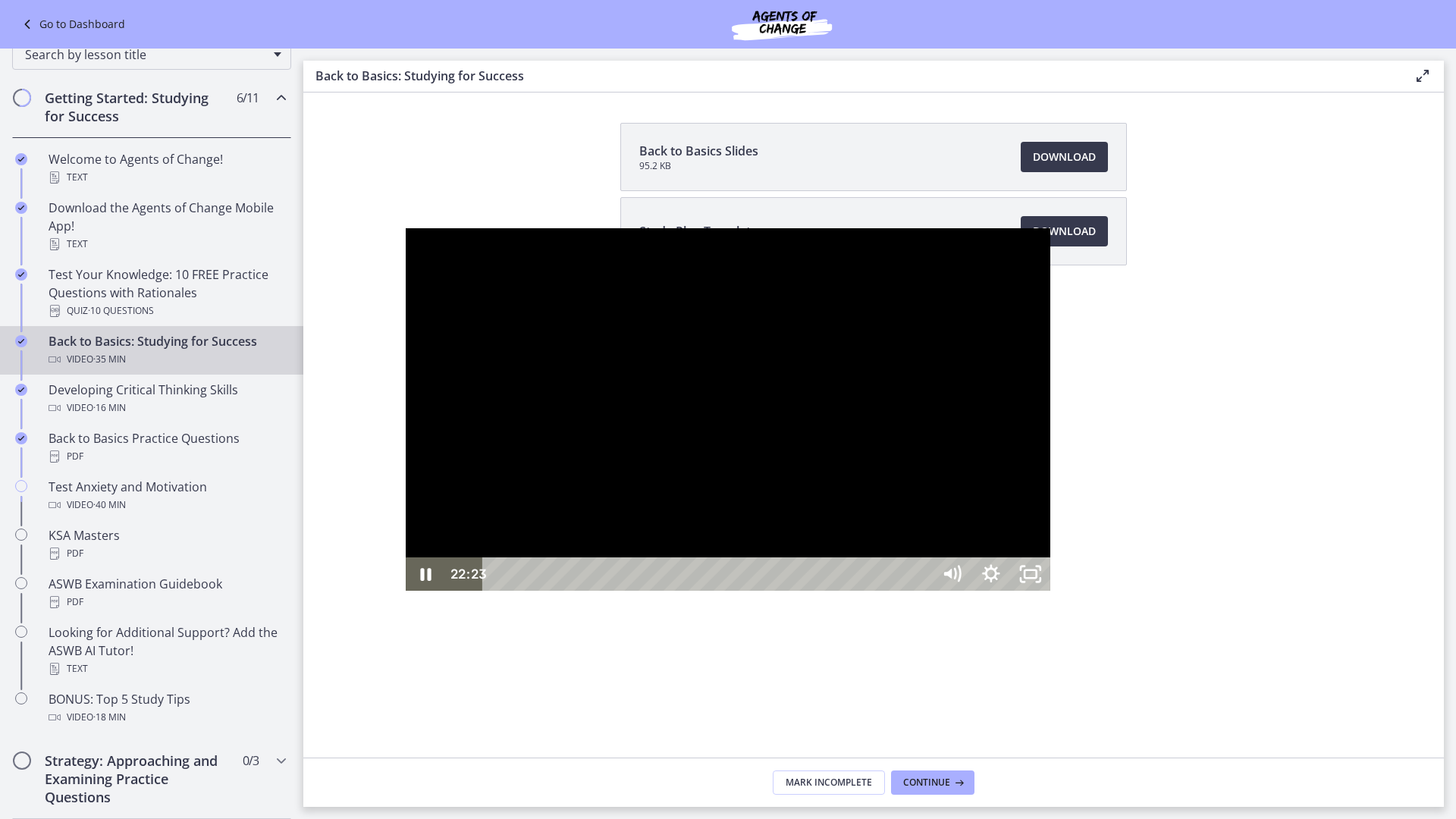 click at bounding box center [728, 410] 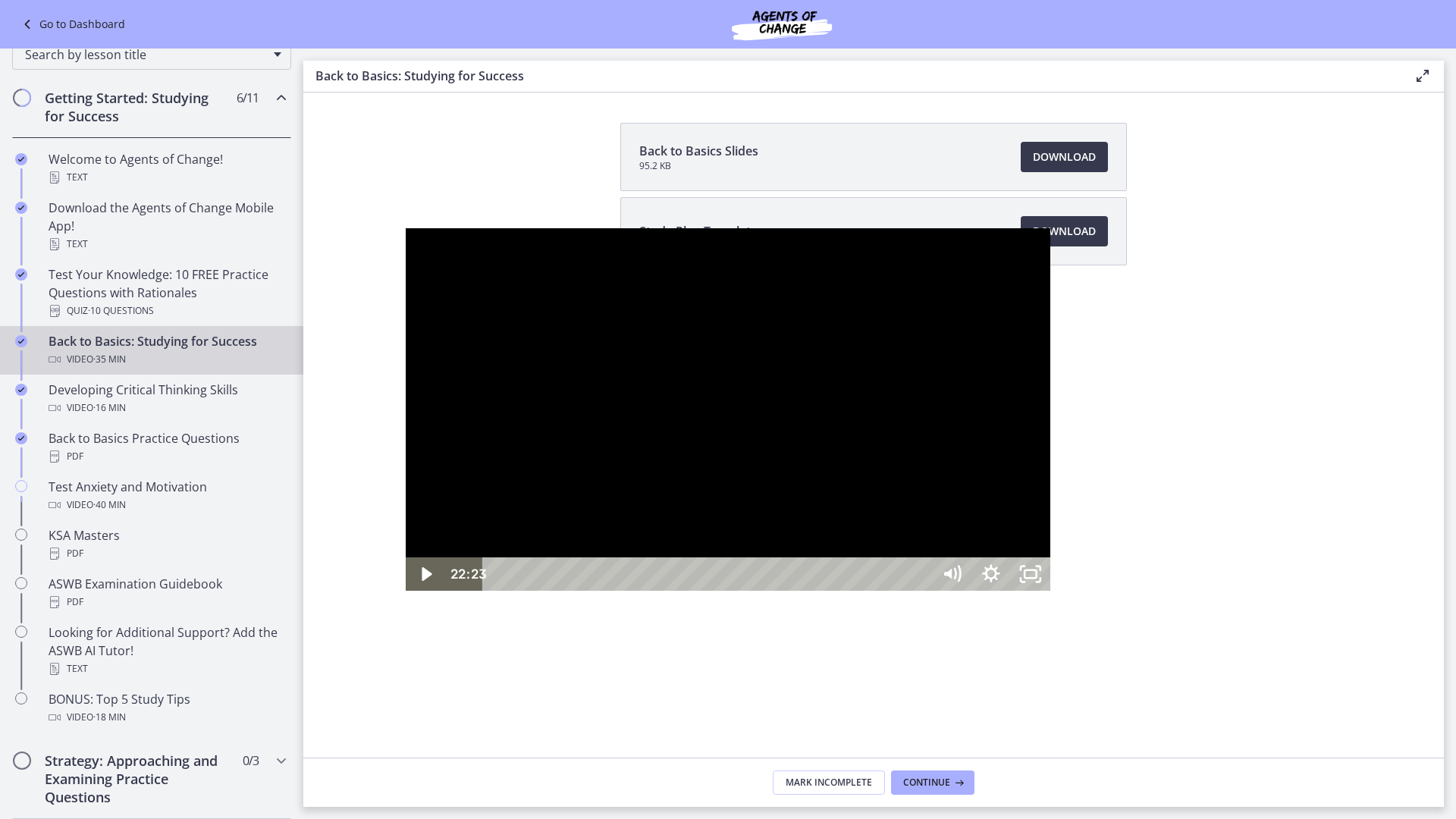 click at bounding box center (728, 410) 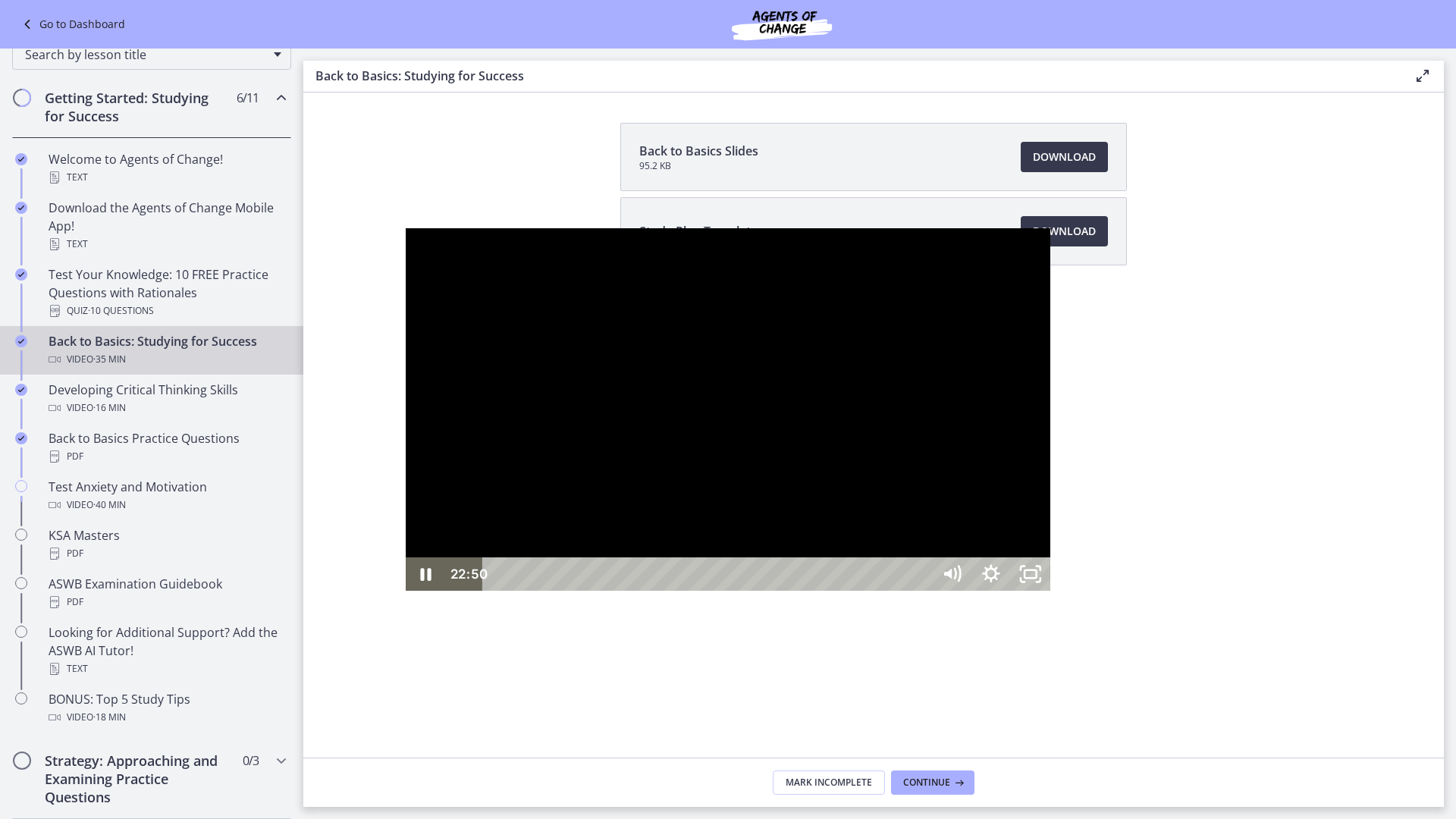 click on "22:50" at bounding box center (709, 574) 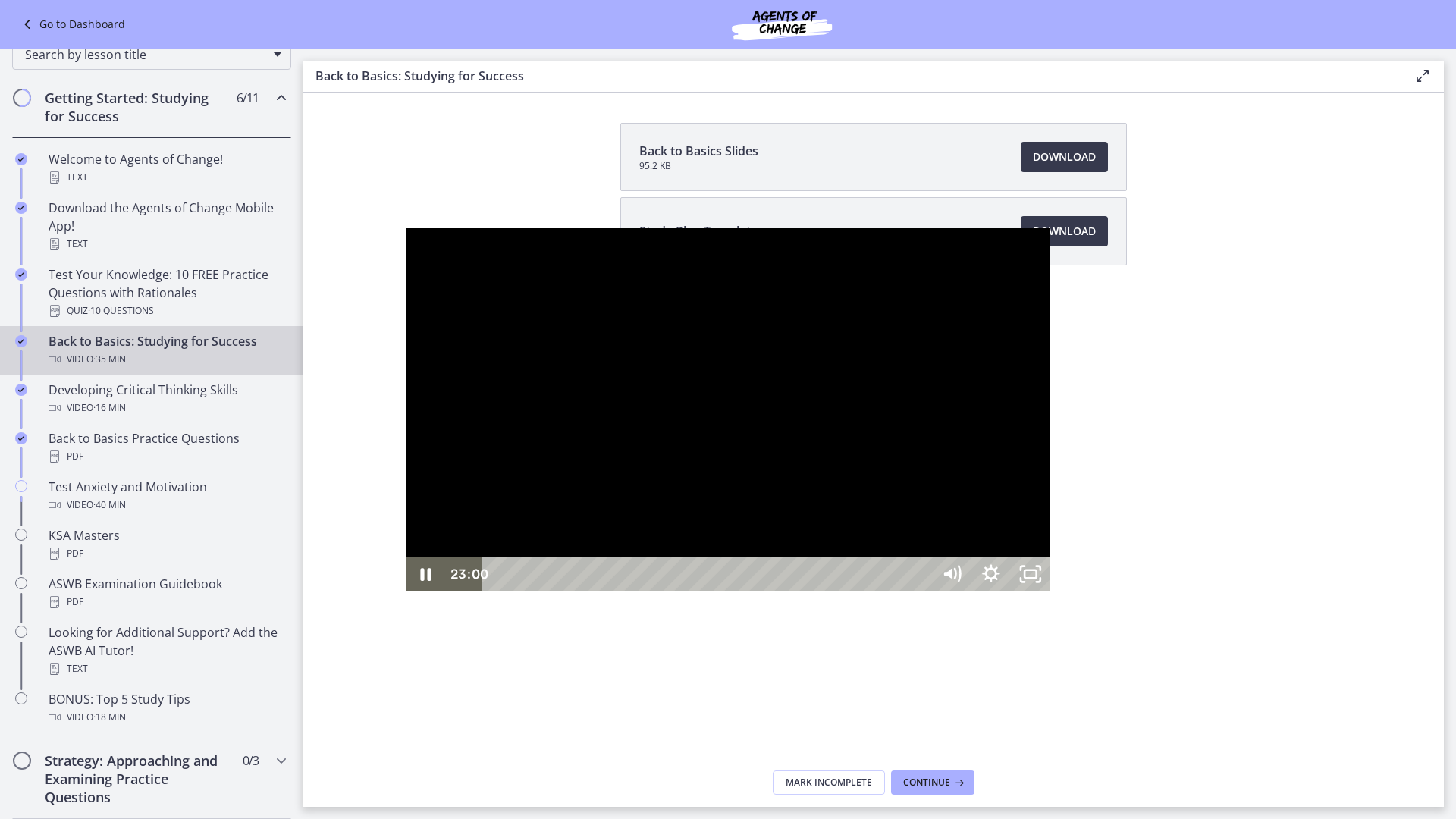 click on "23:00" at bounding box center [709, 574] 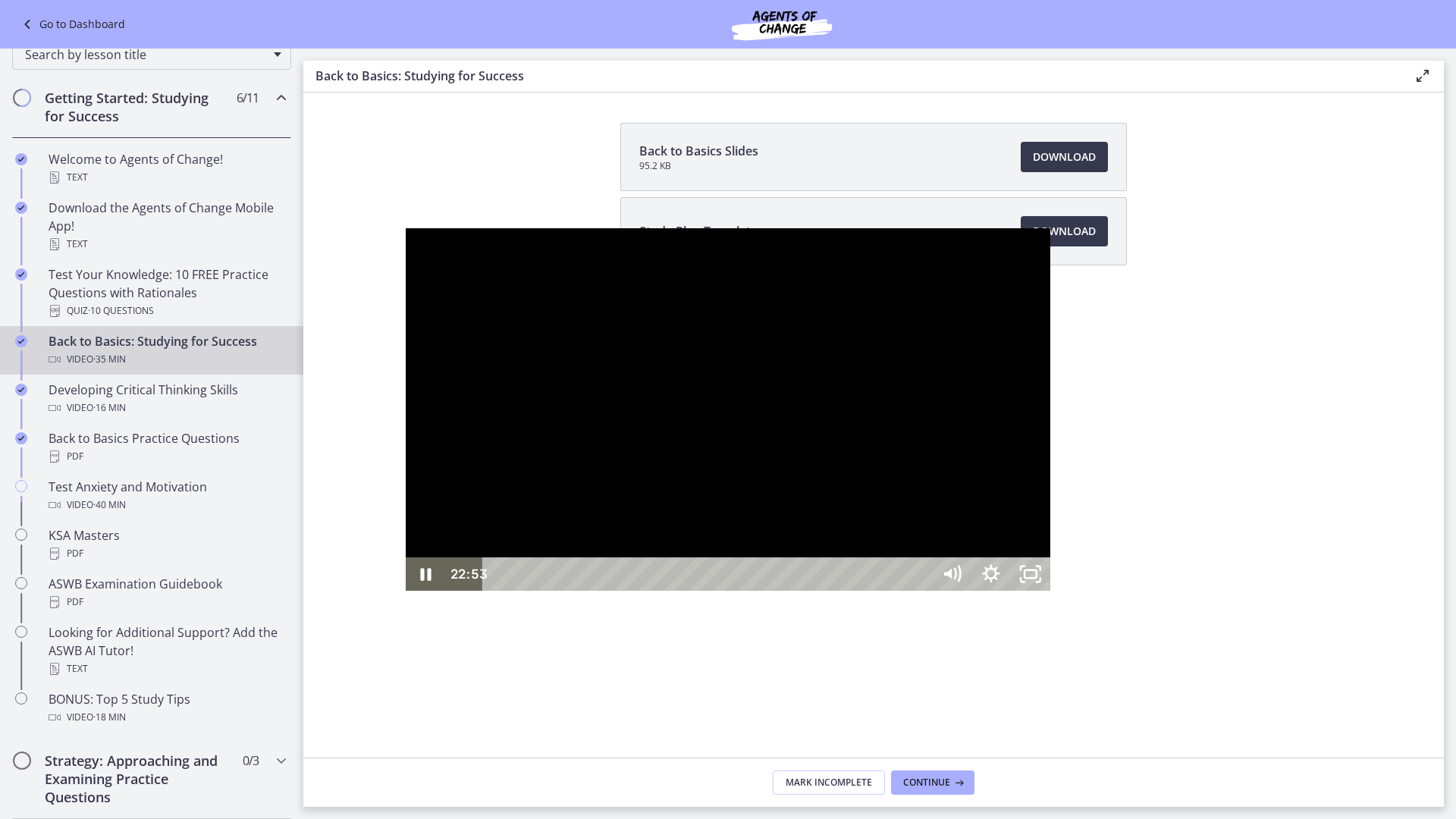 click at bounding box center [1295, 574] 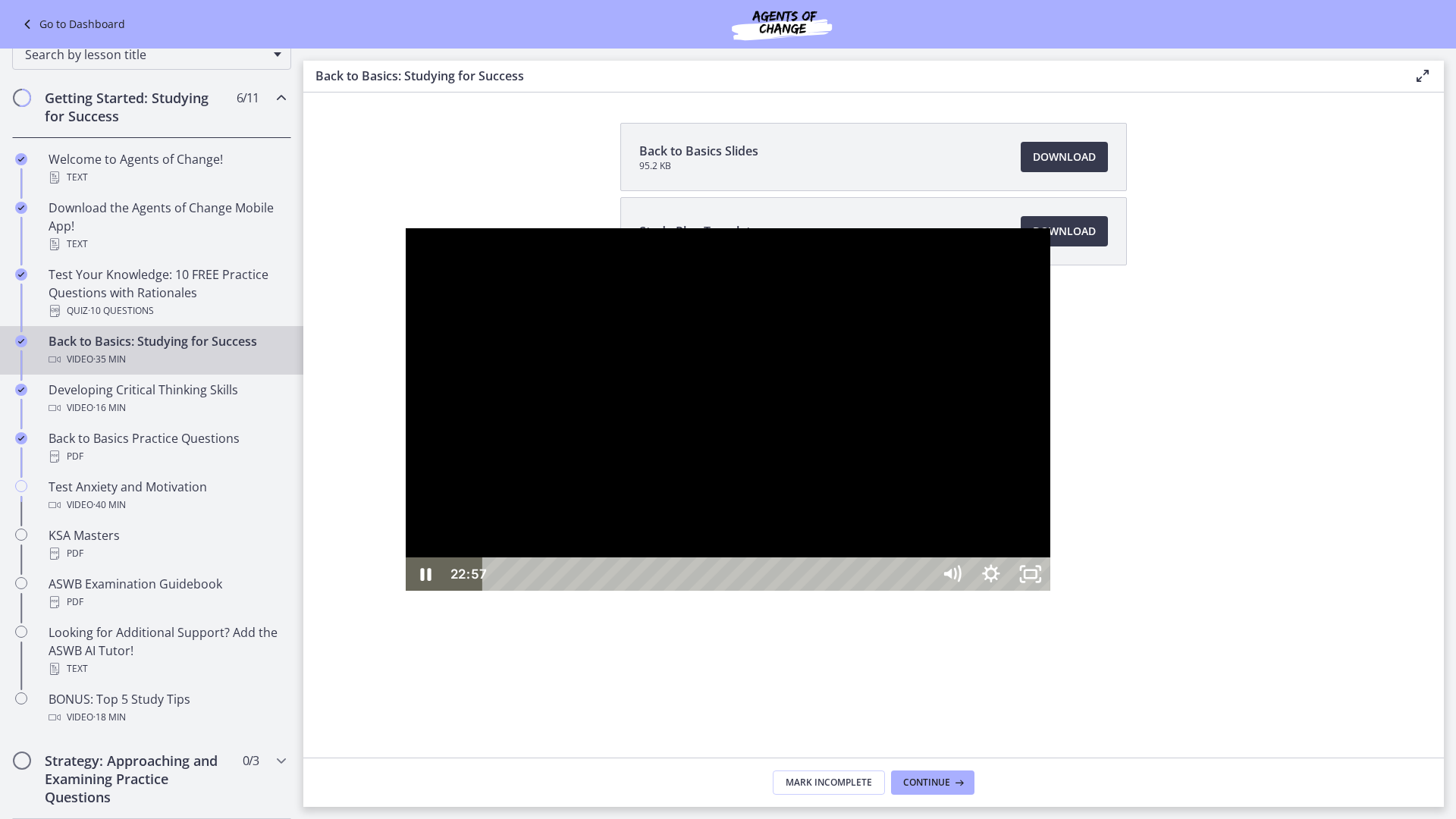 click at bounding box center [728, 410] 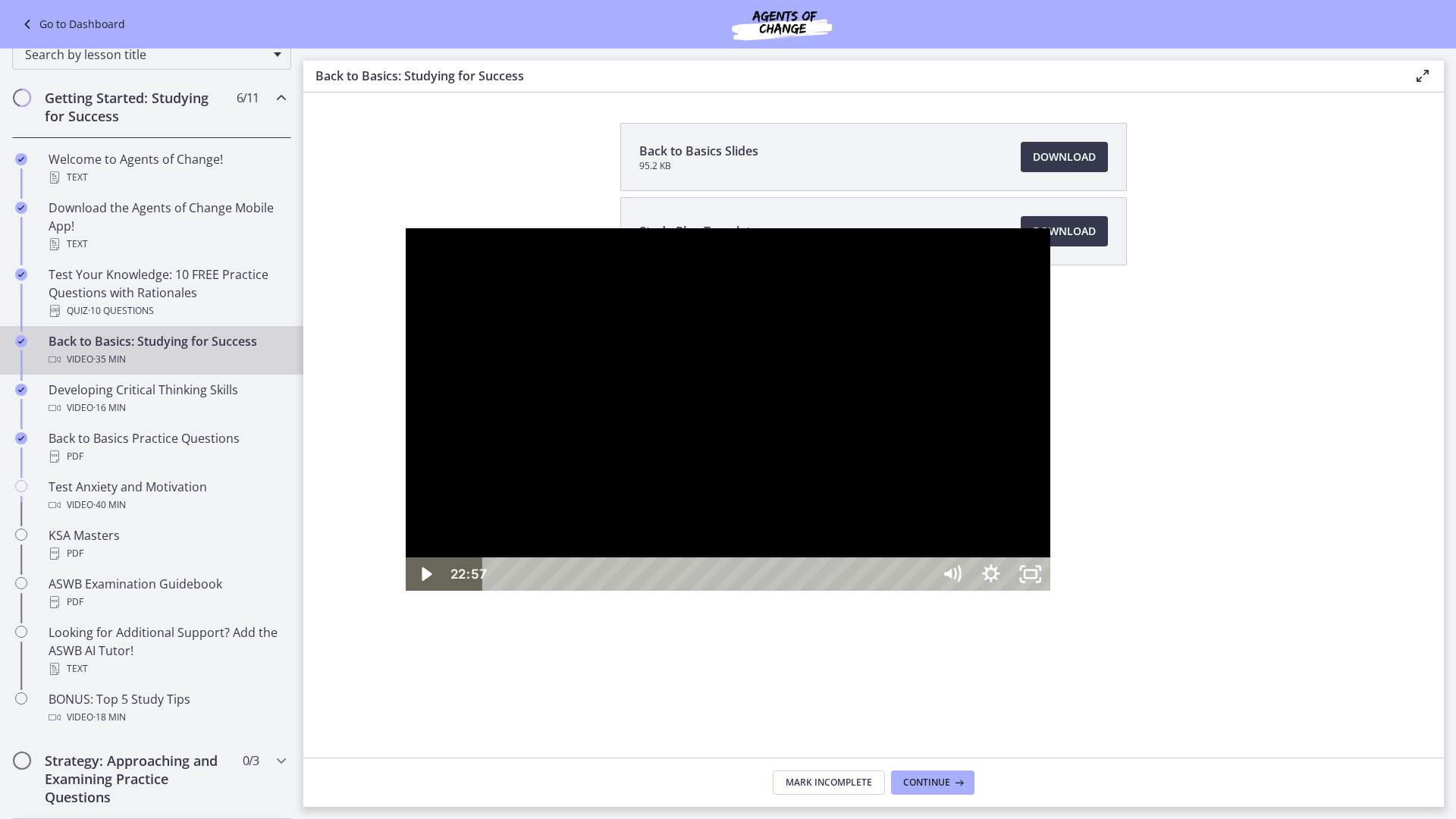 click at bounding box center (728, 410) 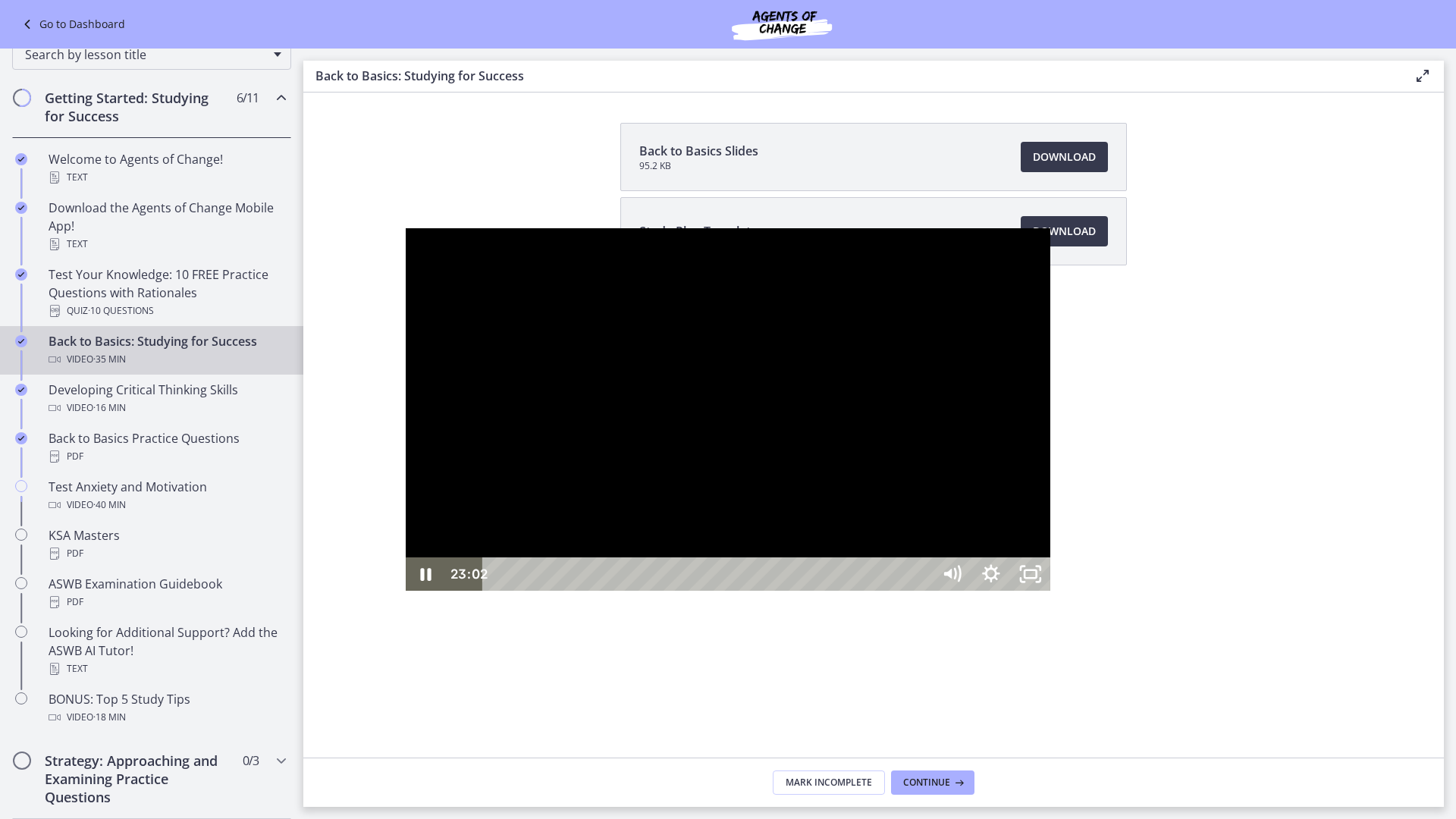 click on "23:08" at bounding box center (709, 574) 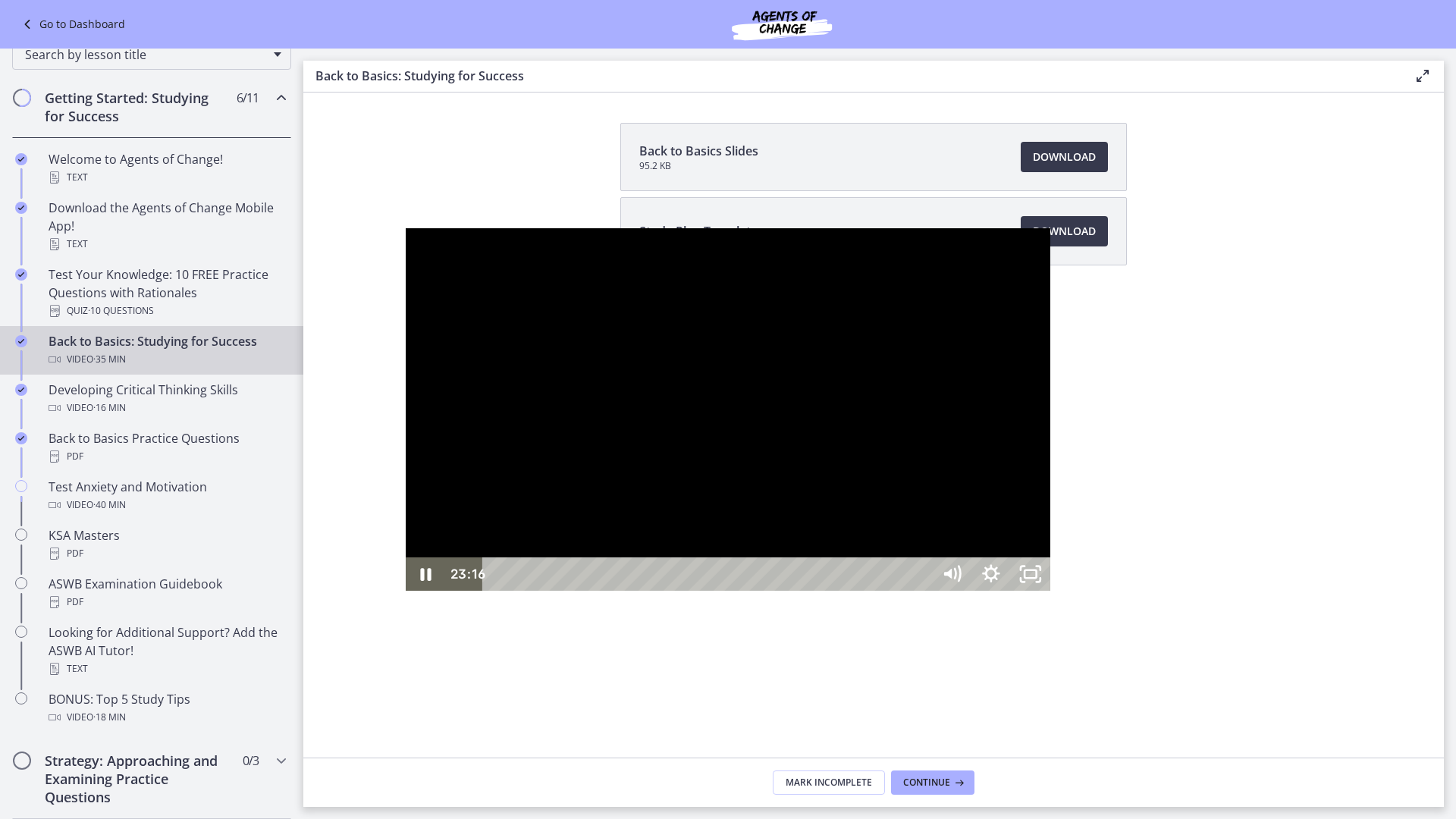 click on "24:04" at bounding box center (709, 574) 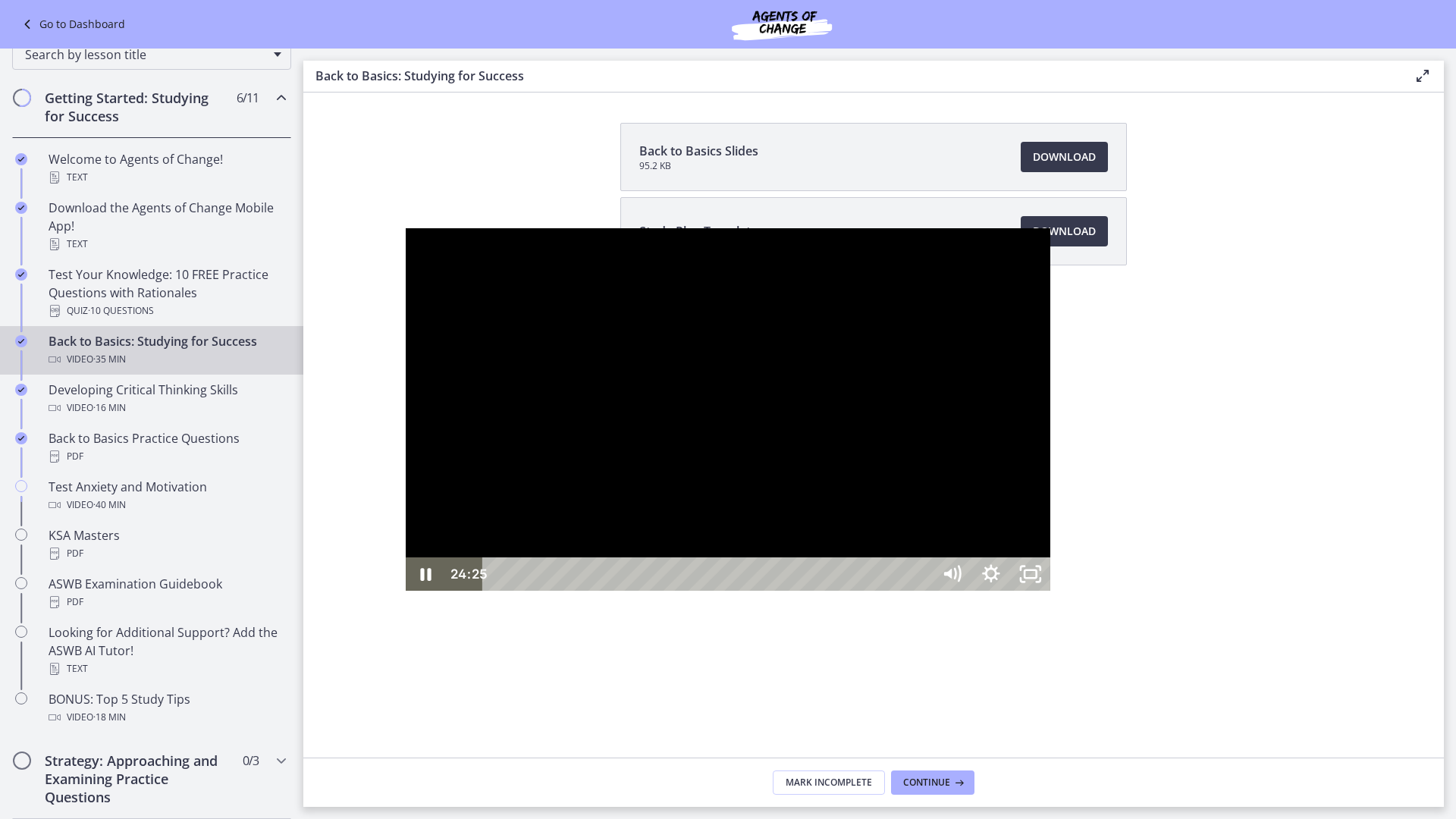 click on "24:25" at bounding box center (709, 574) 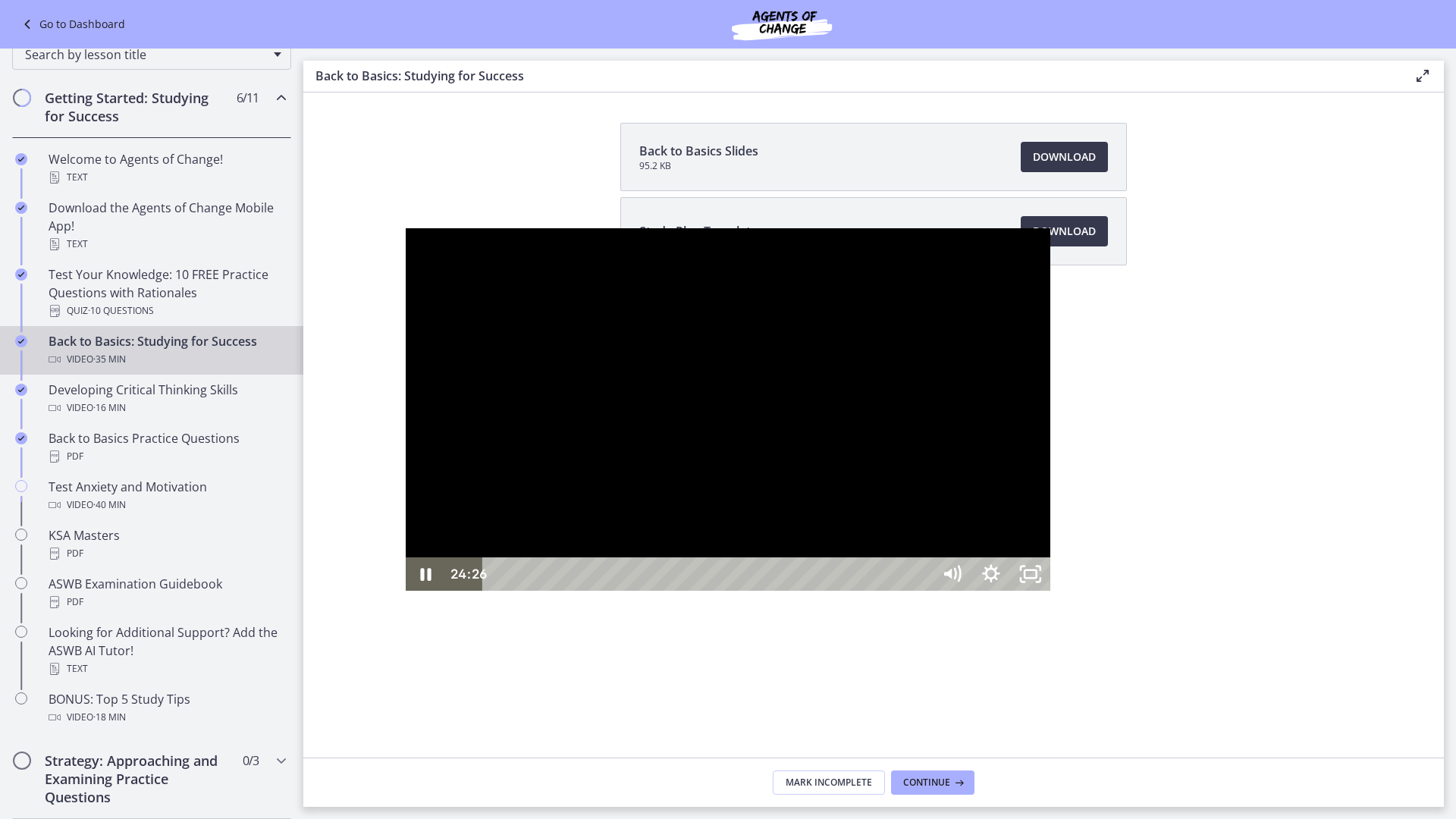 click on "24:41" at bounding box center (709, 574) 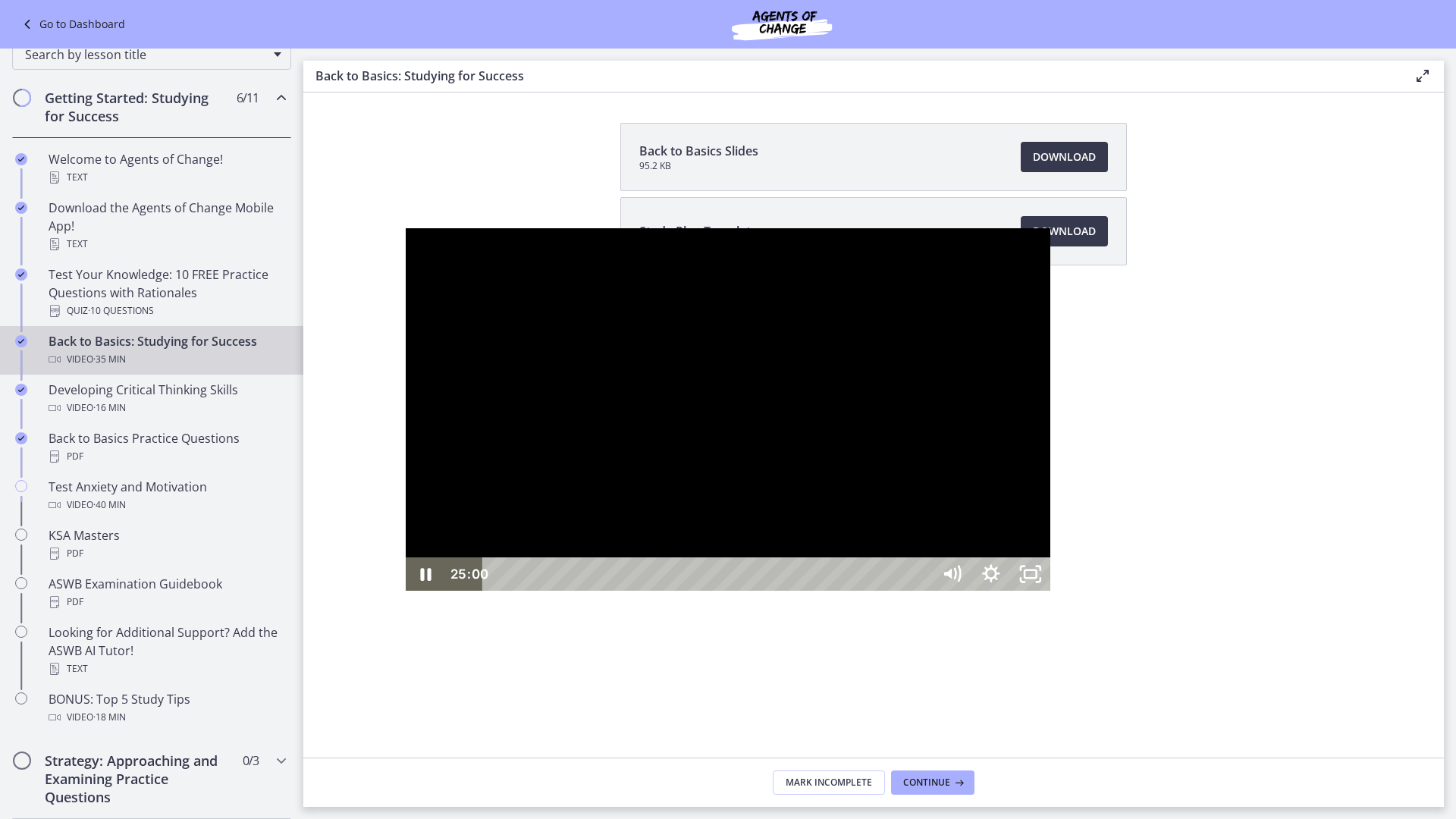 click on "25:00" at bounding box center [709, 574] 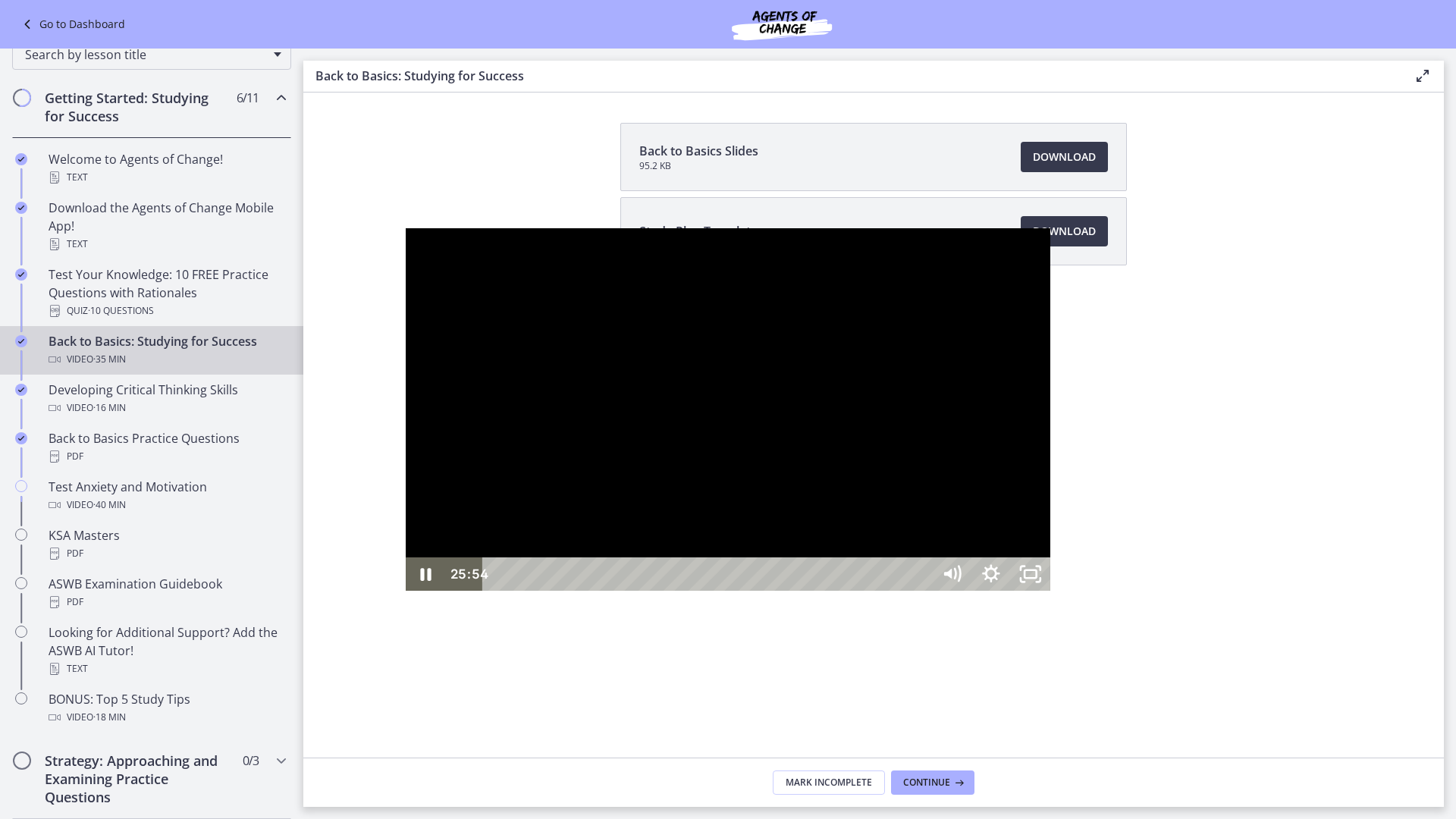 click on "26:24" at bounding box center (709, 574) 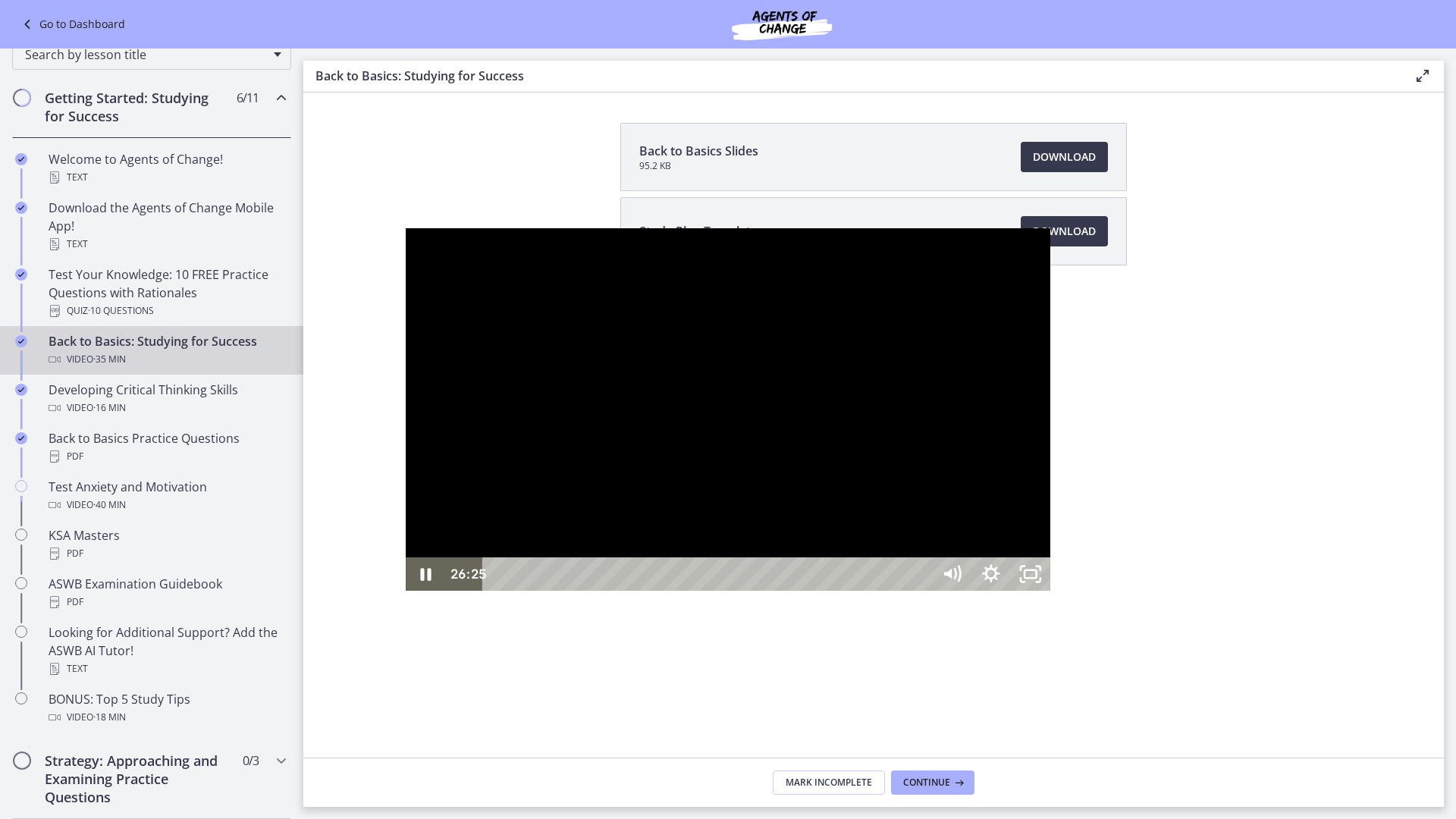 click on "26:58" at bounding box center (709, 574) 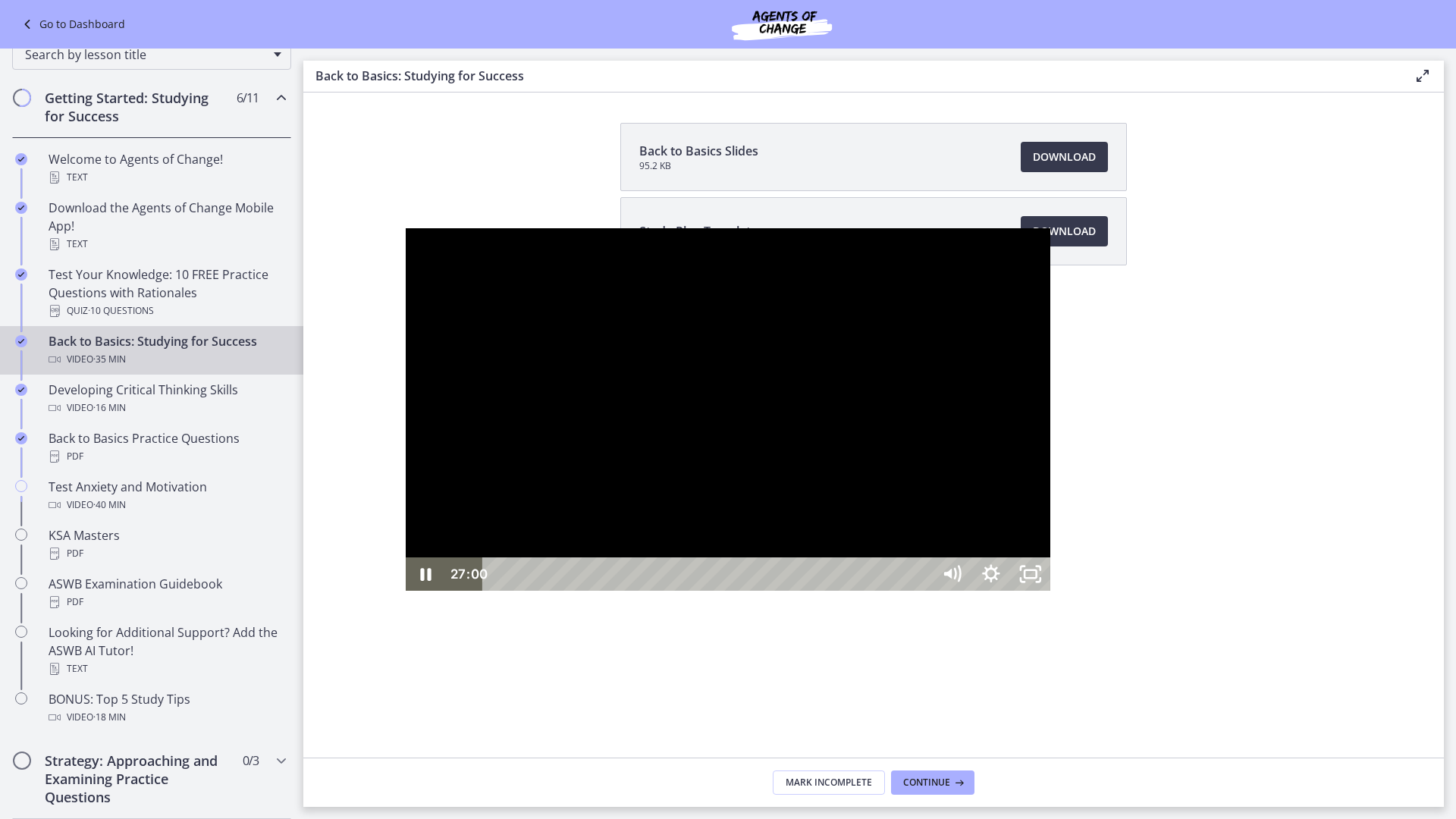 click on "27:46" at bounding box center (709, 574) 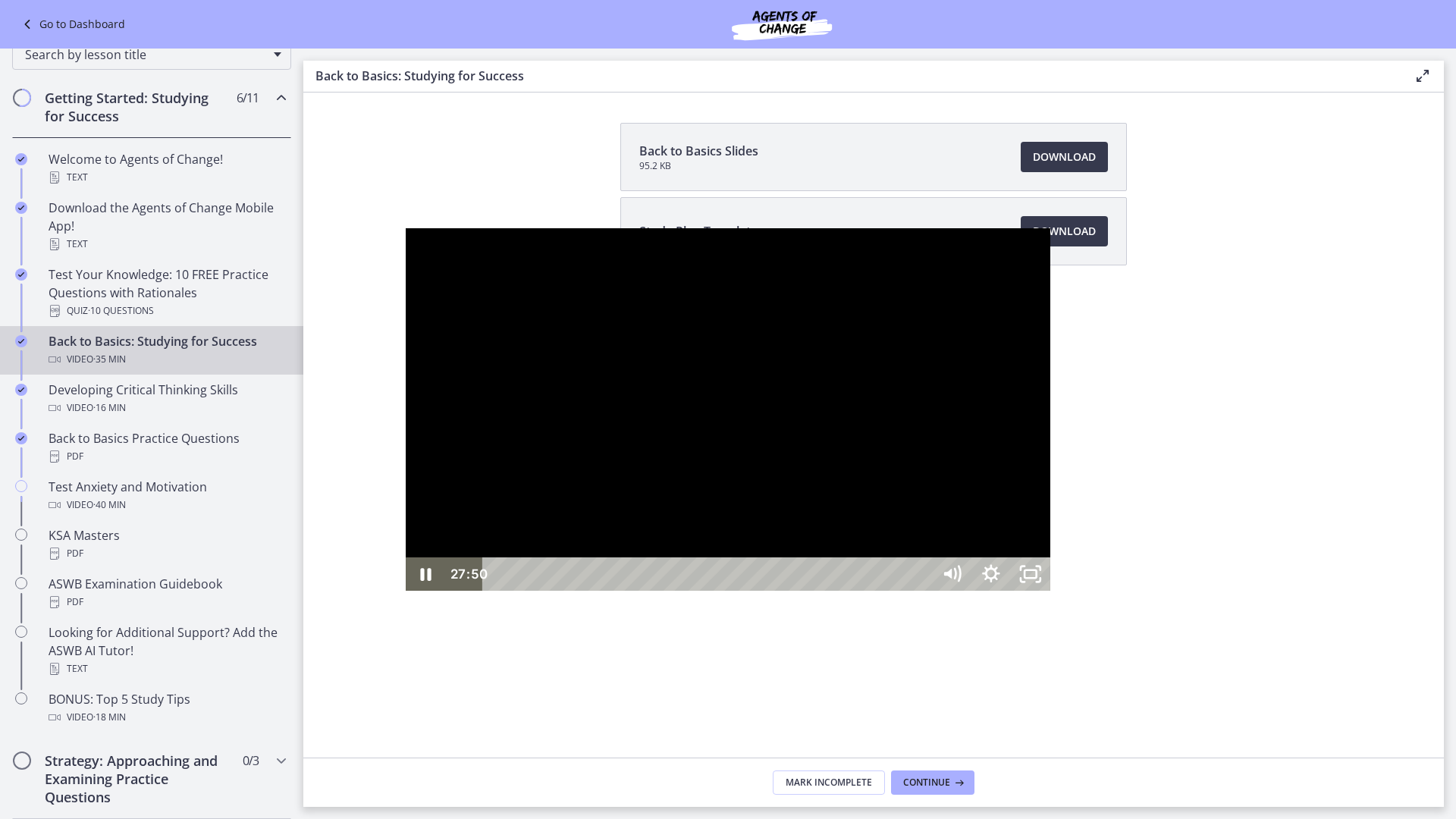 click on "28:05" at bounding box center (709, 574) 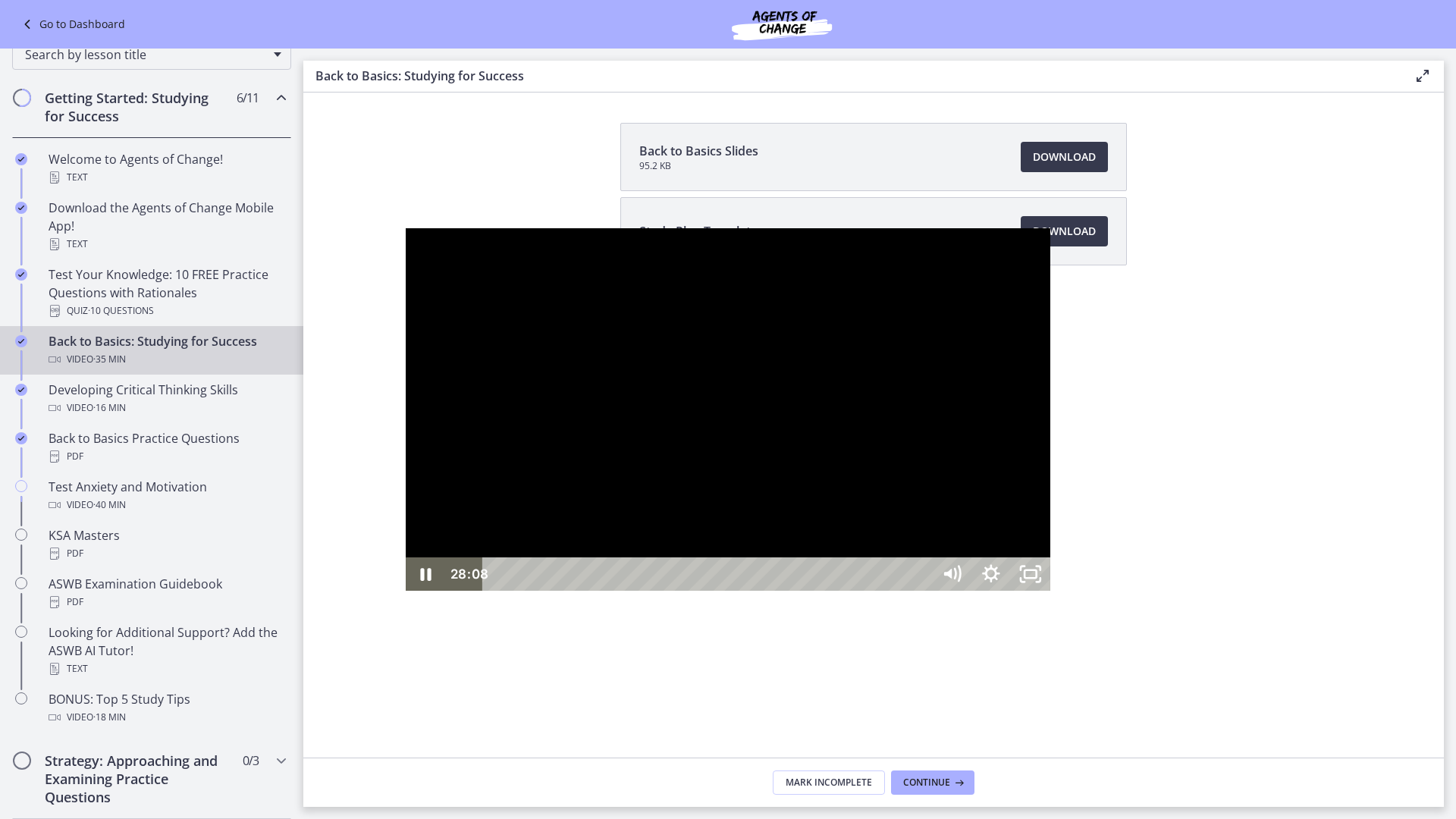 click on "28:18" at bounding box center (709, 574) 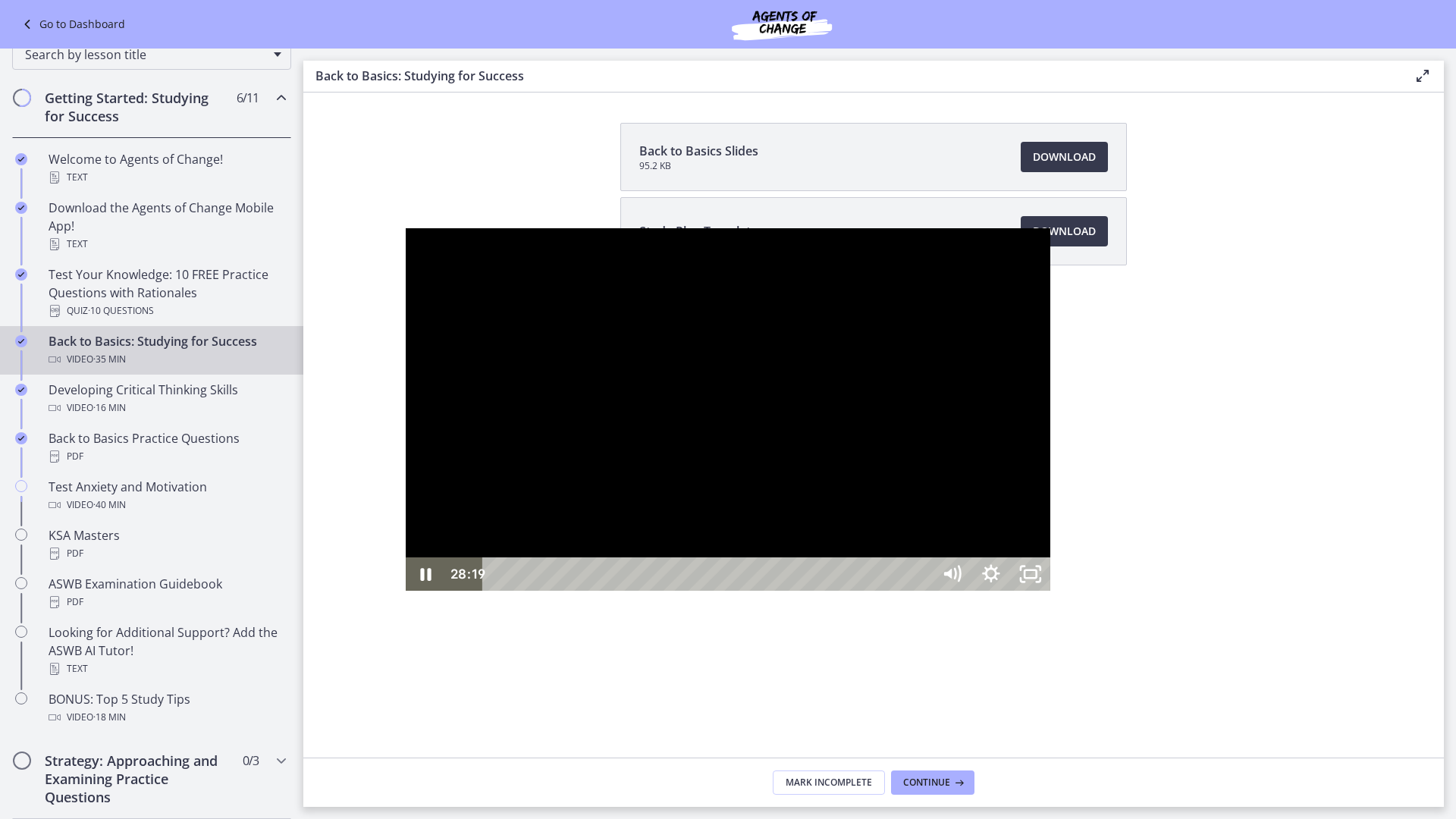 click at bounding box center (728, 410) 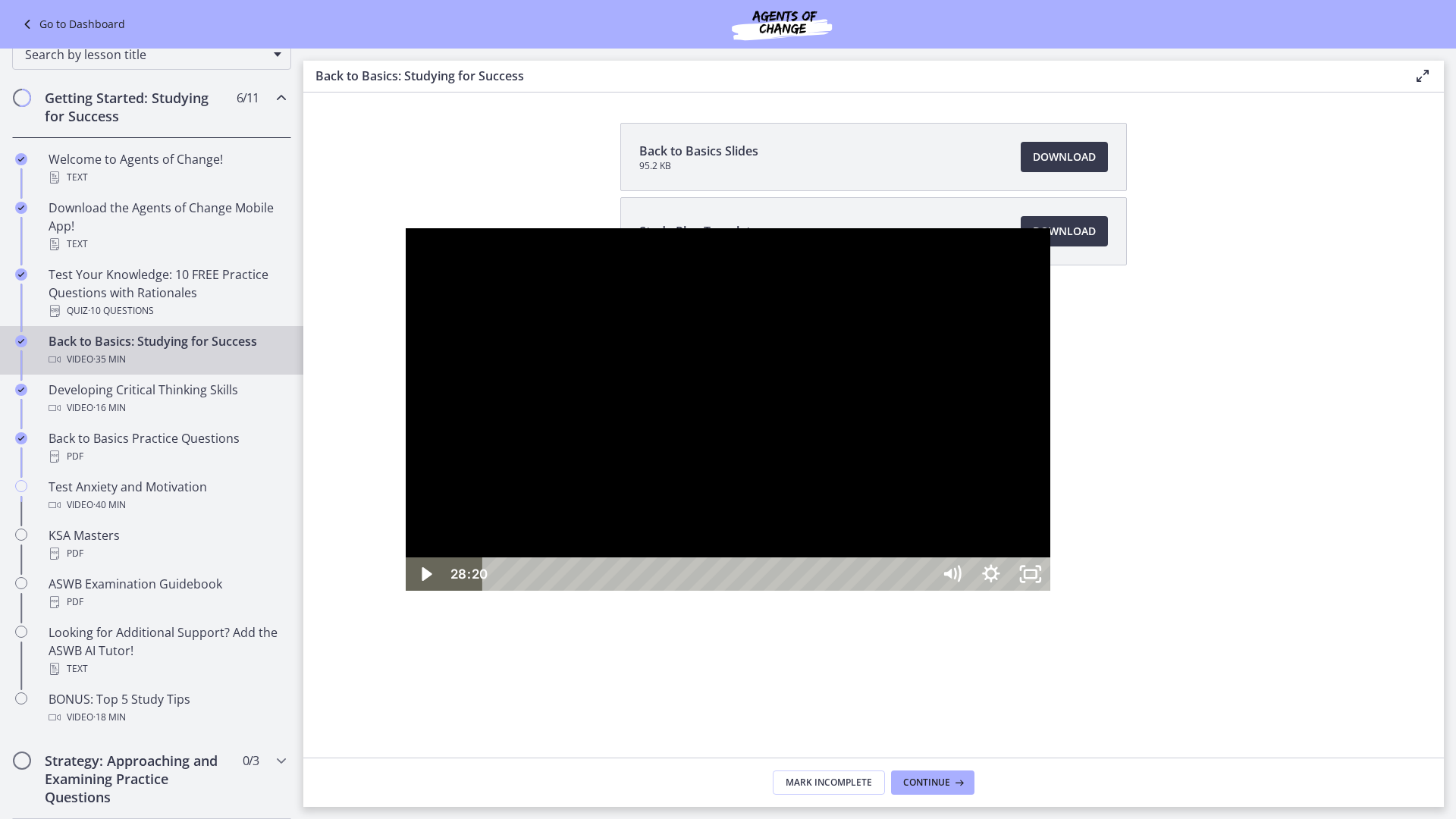 click at bounding box center [728, 410] 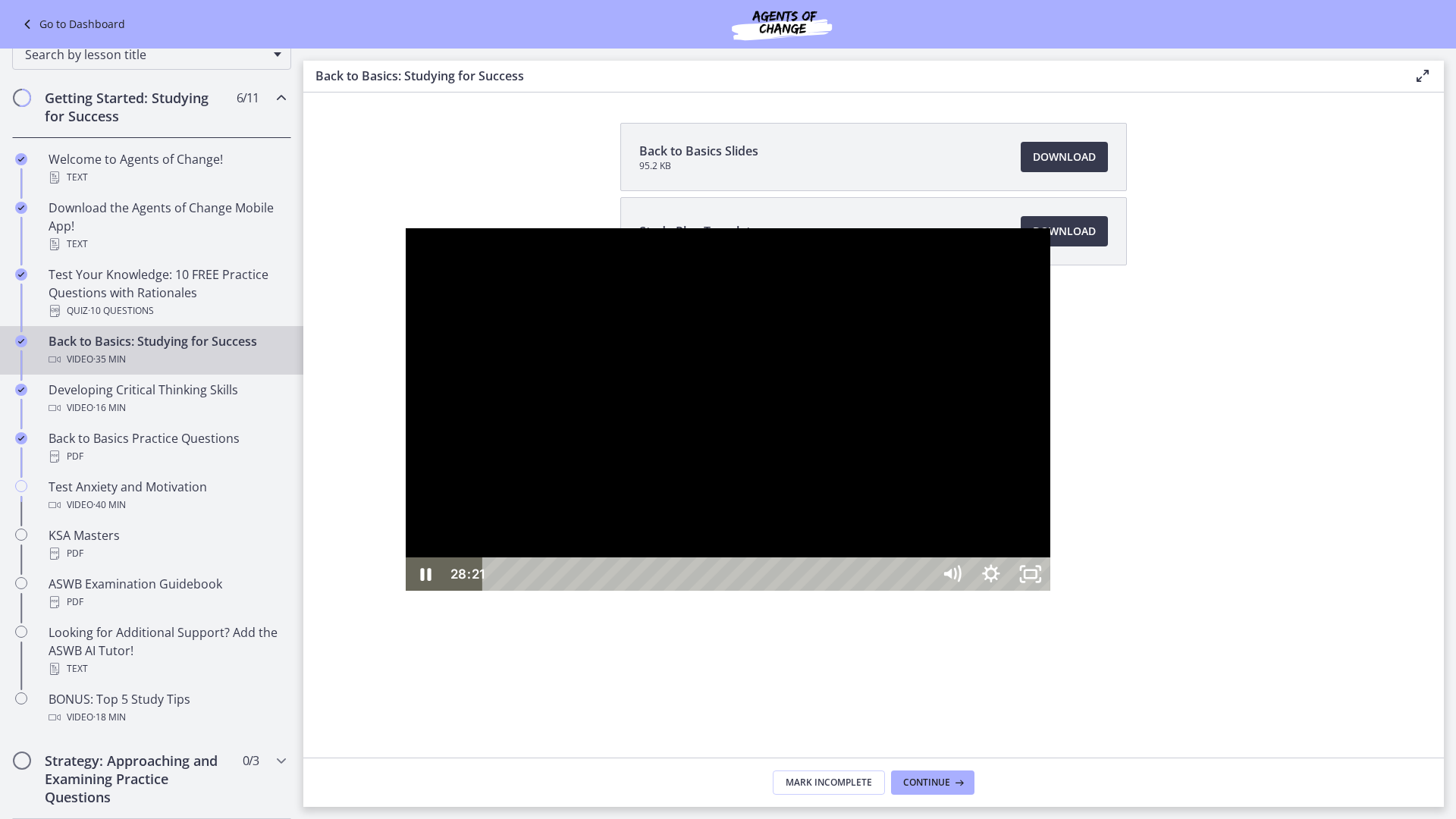click on "28:35" at bounding box center [709, 574] 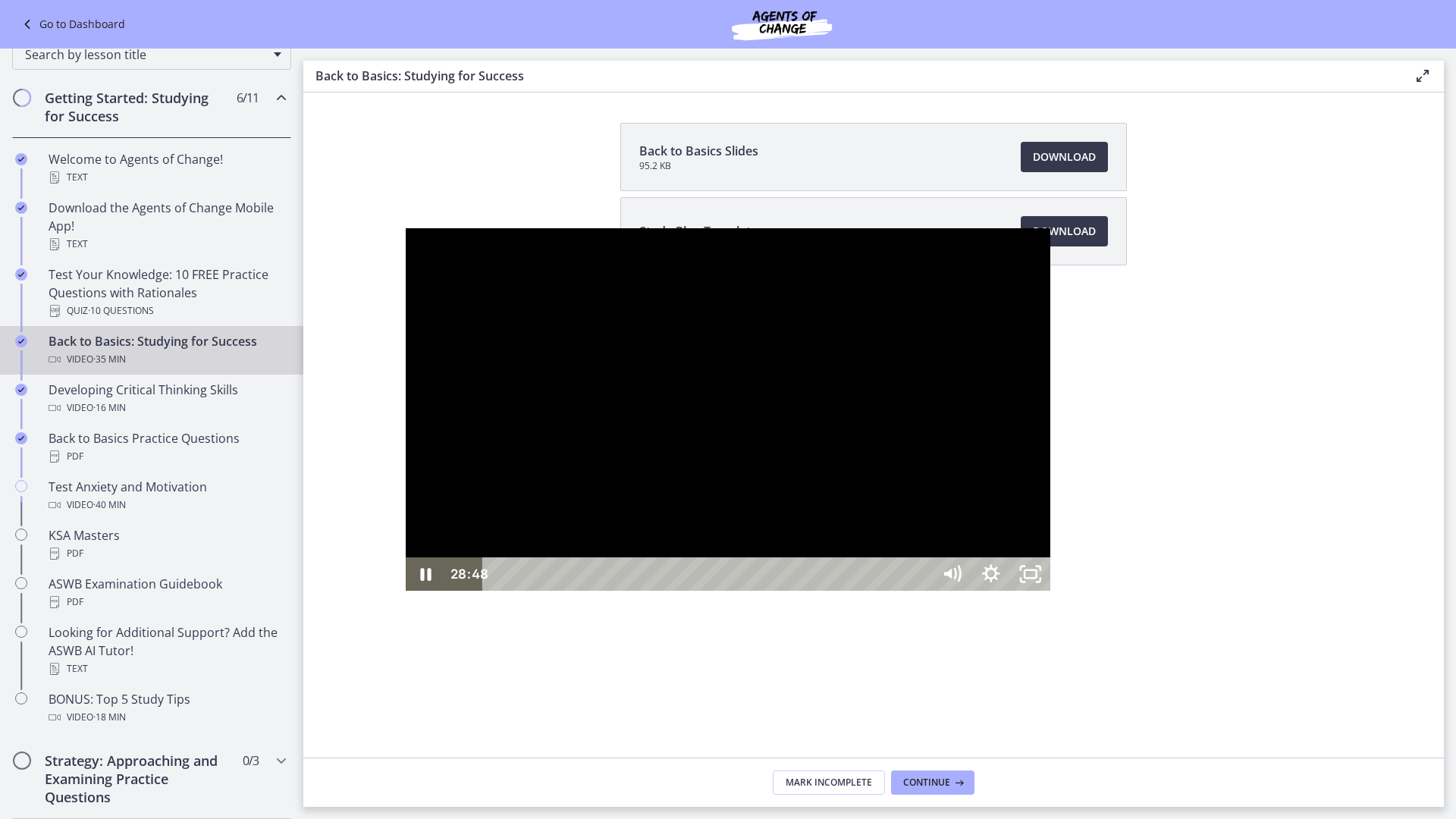 click on "28:48" at bounding box center (709, 574) 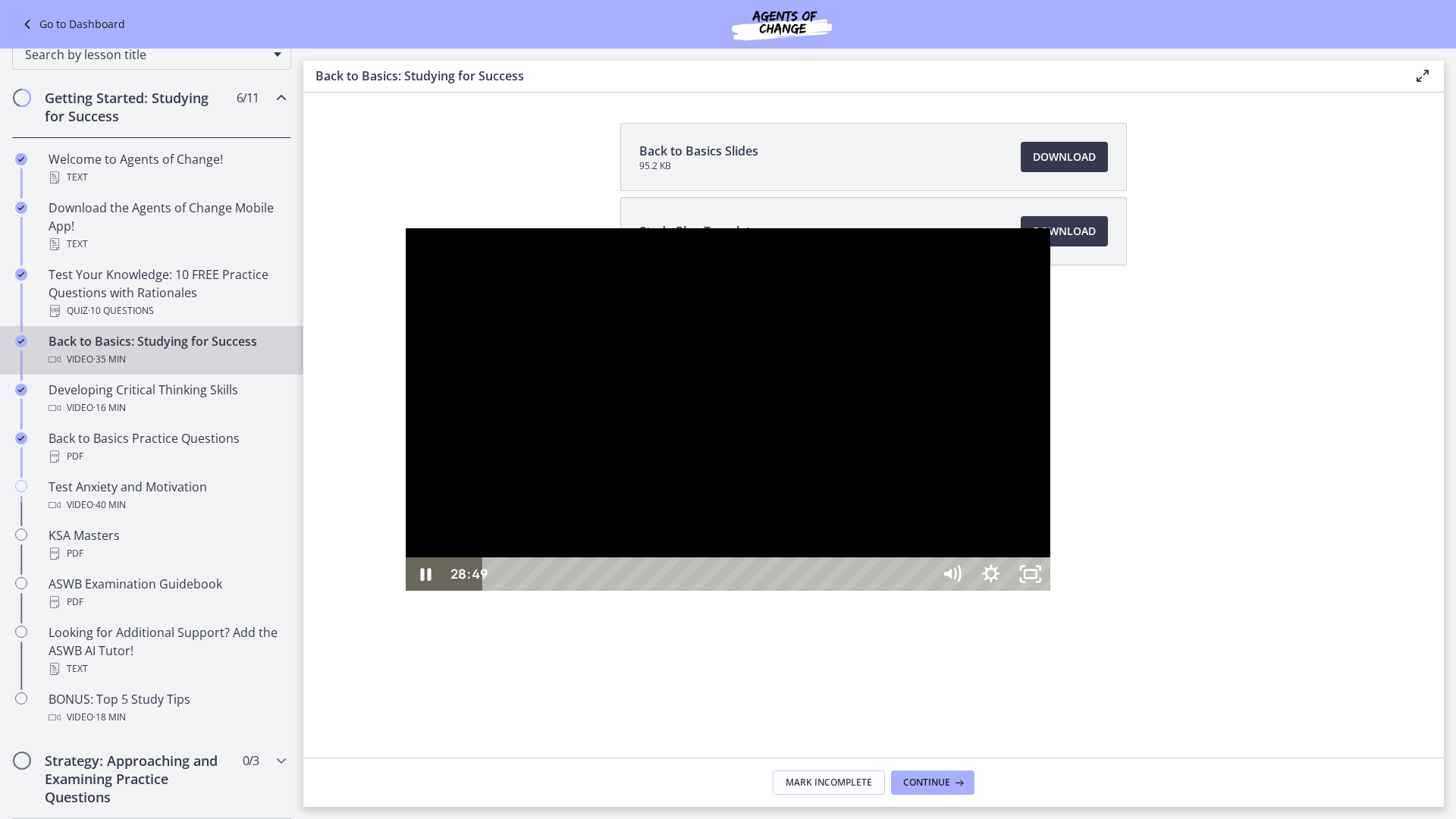 click on "29:08" at bounding box center (709, 574) 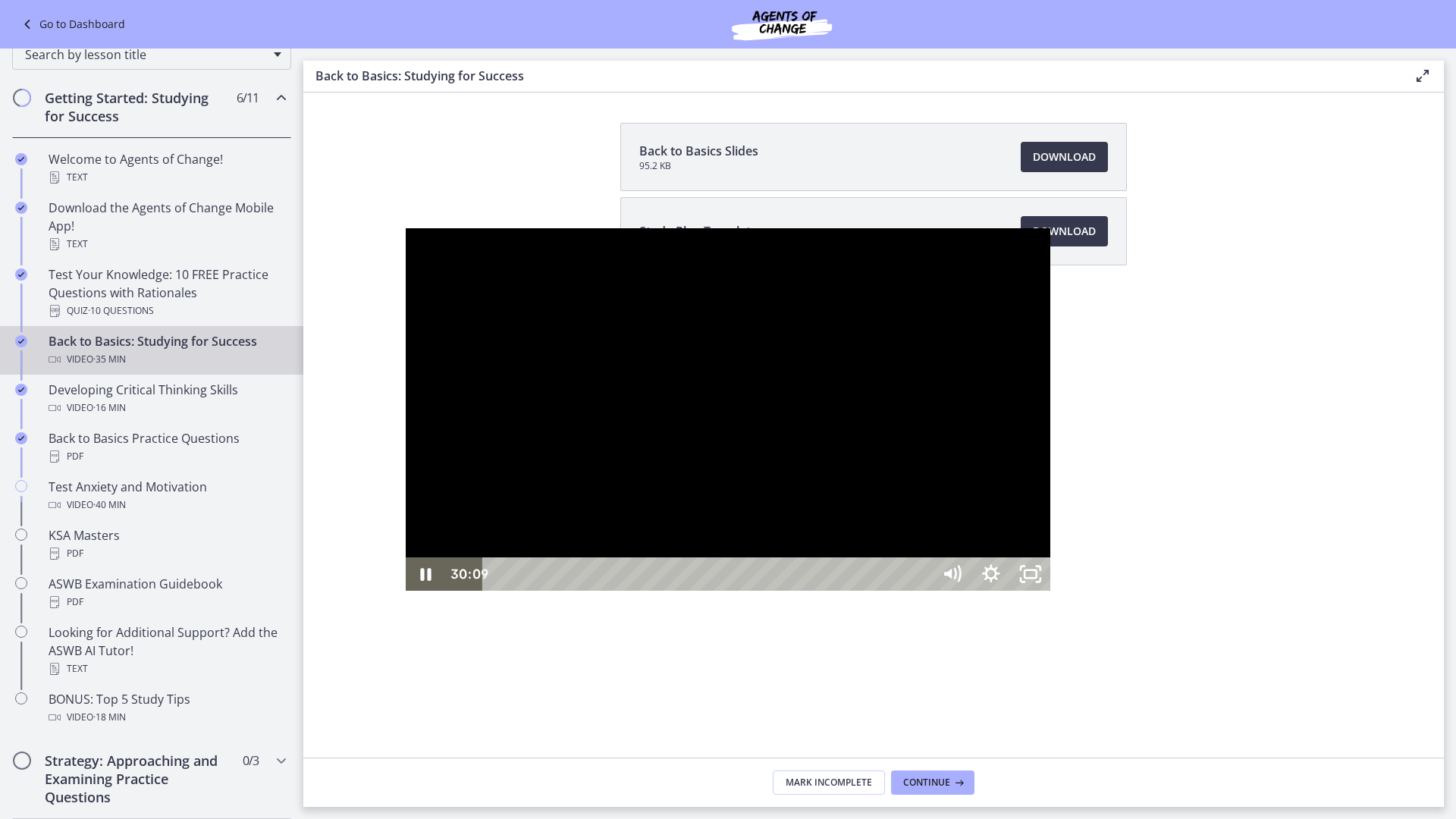 click on "30:09" at bounding box center [709, 574] 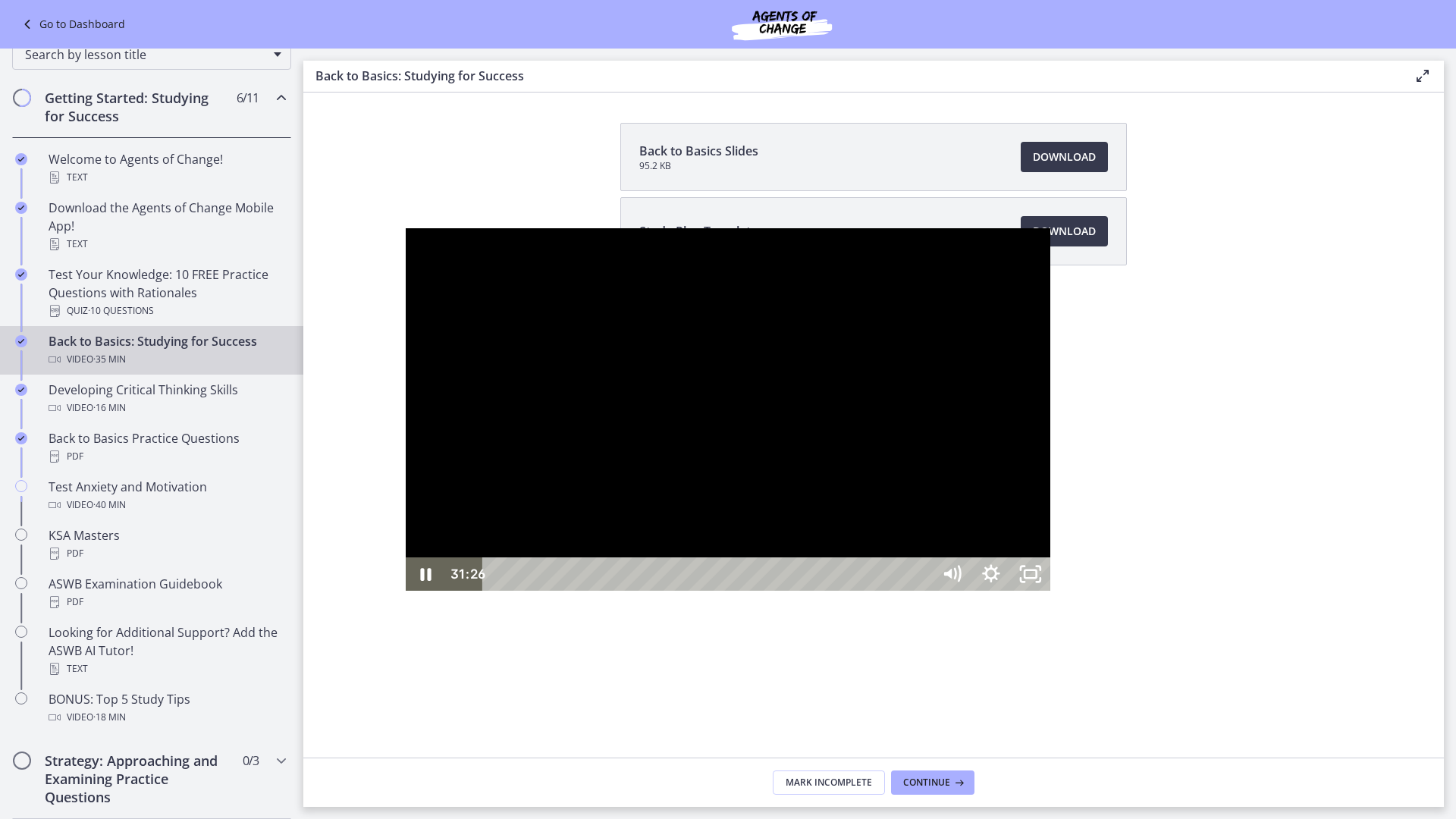 click at bounding box center [728, 410] 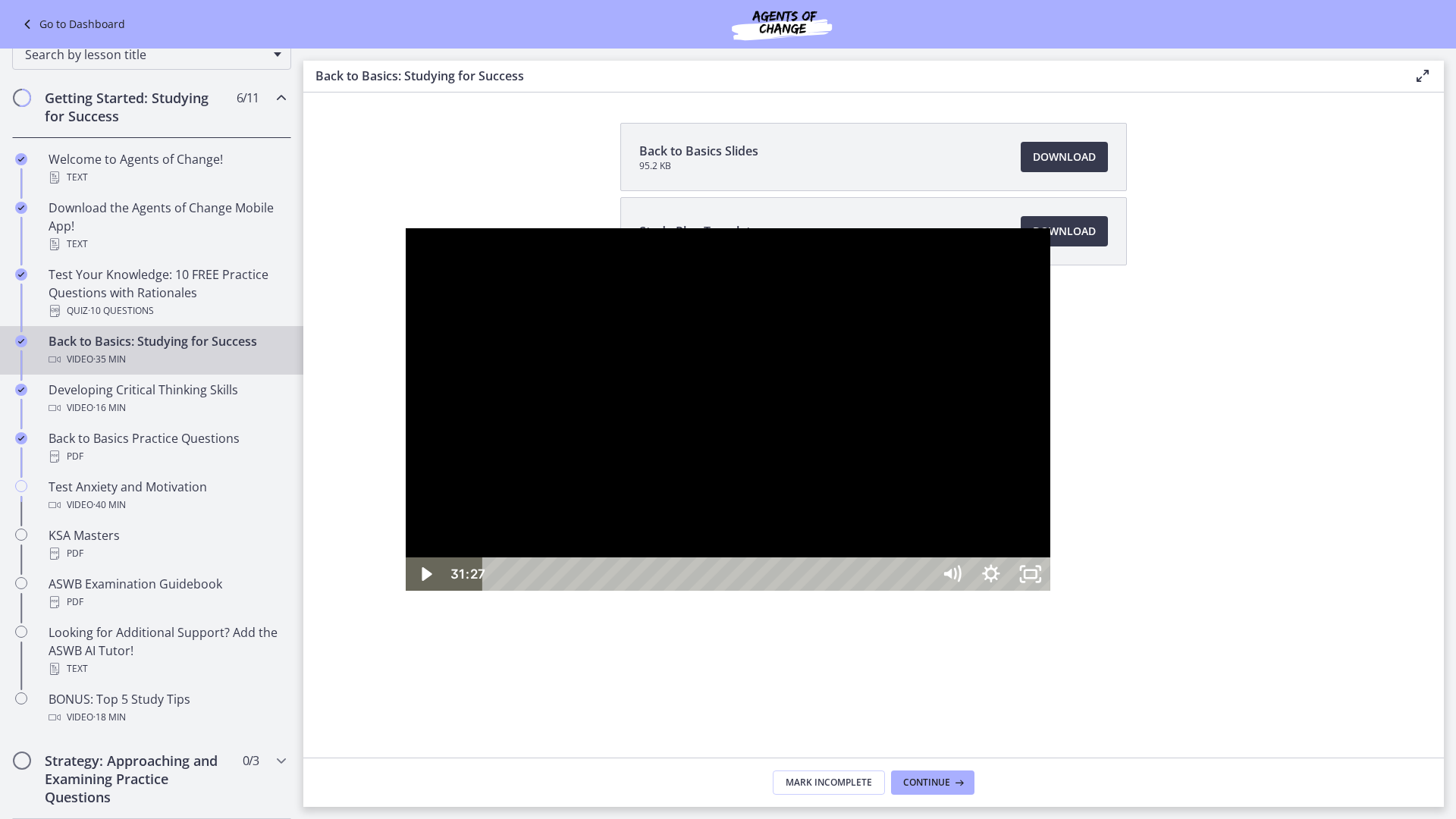click at bounding box center [728, 410] 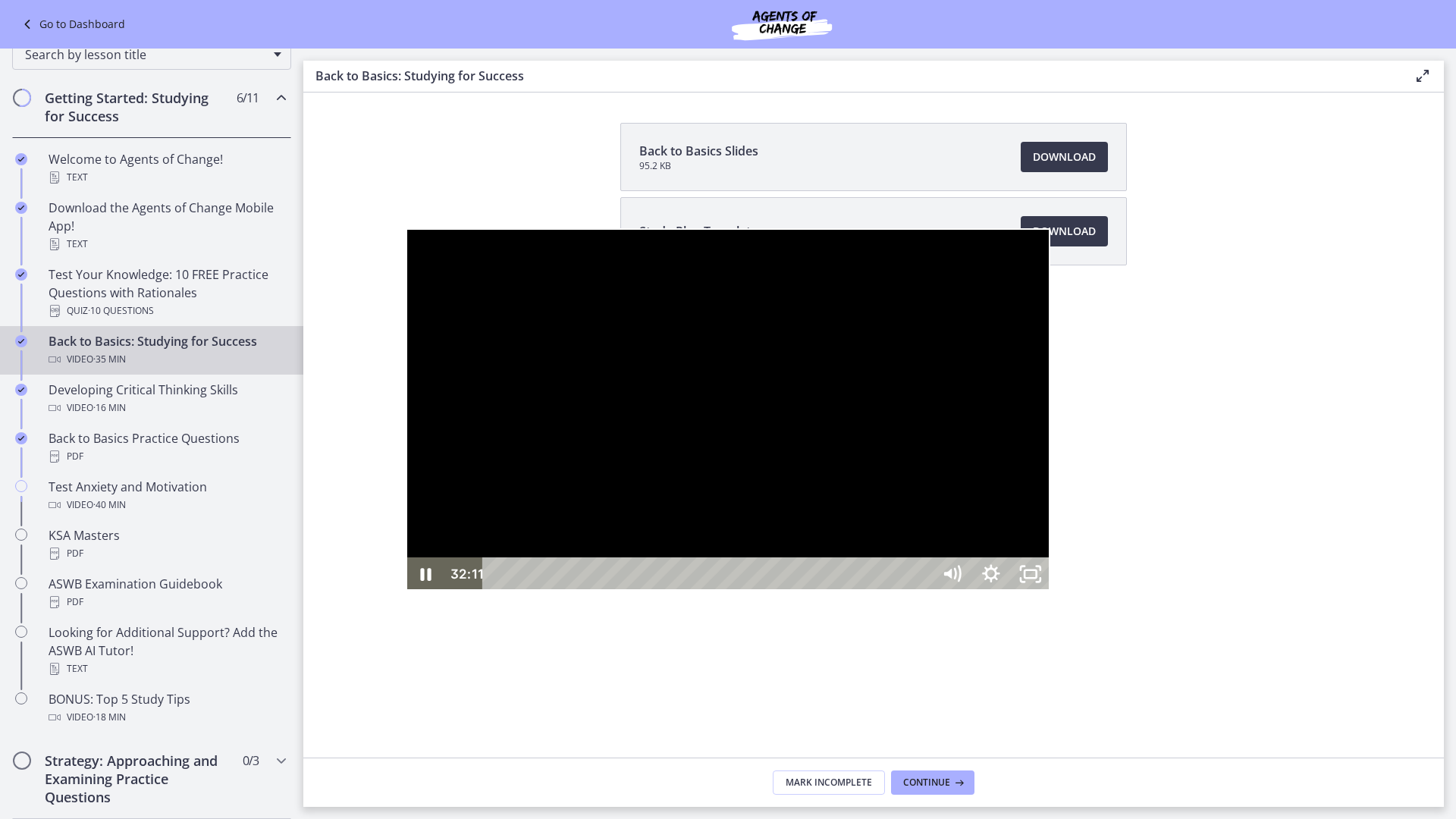 click at bounding box center [728, 410] 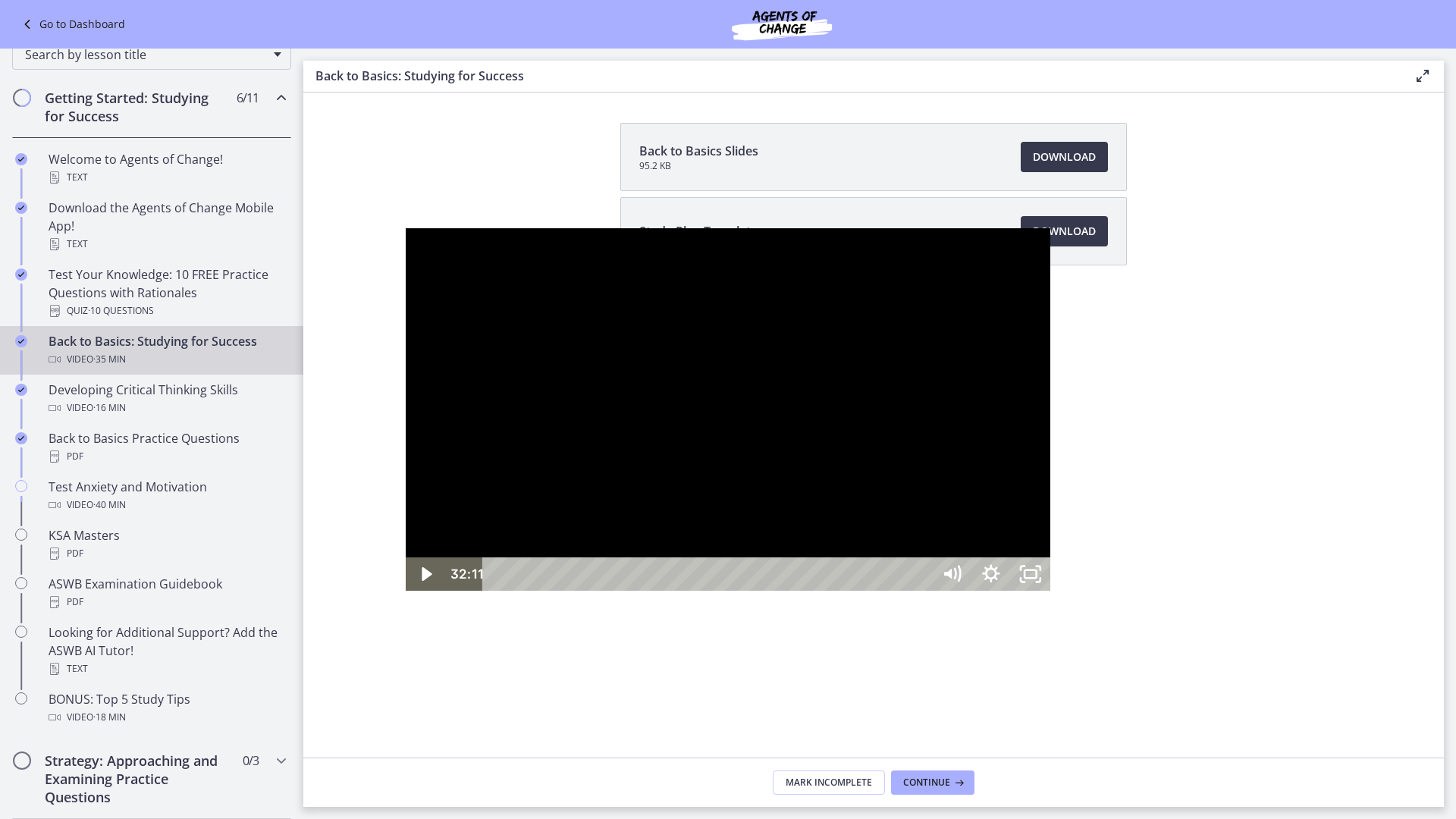 click at bounding box center [728, 410] 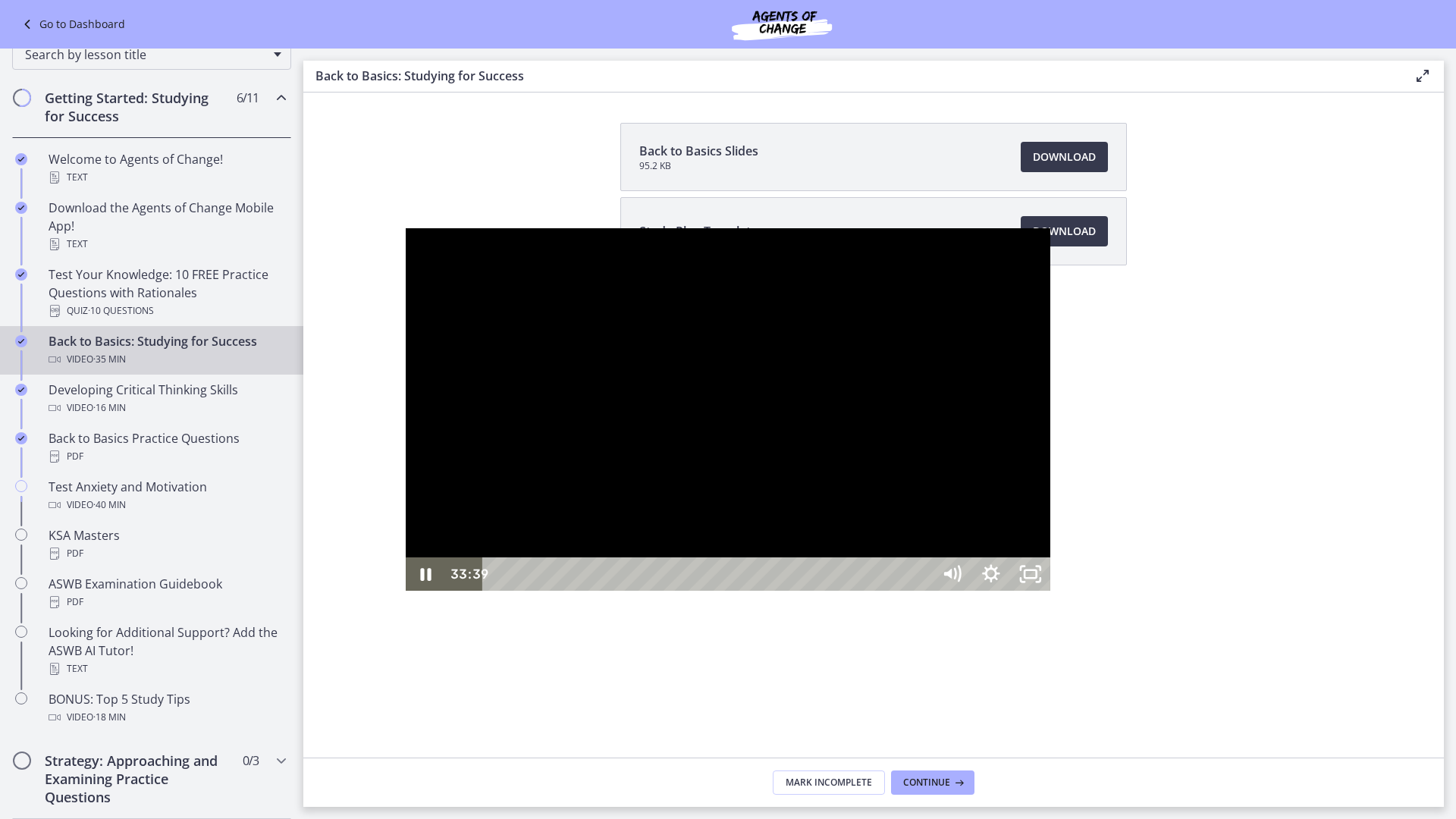 click on "33:46" at bounding box center [709, 574] 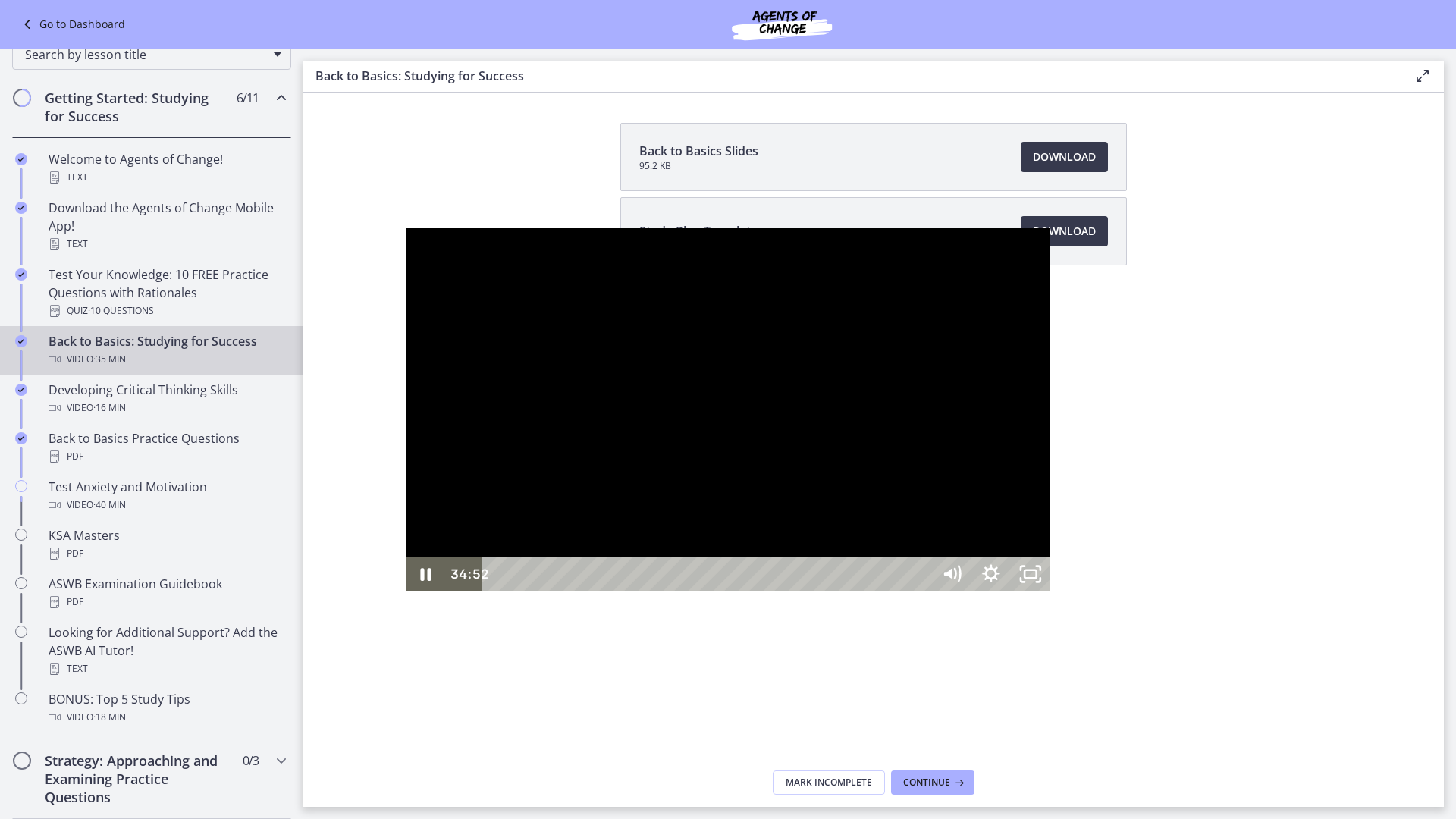 click at bounding box center [728, 410] 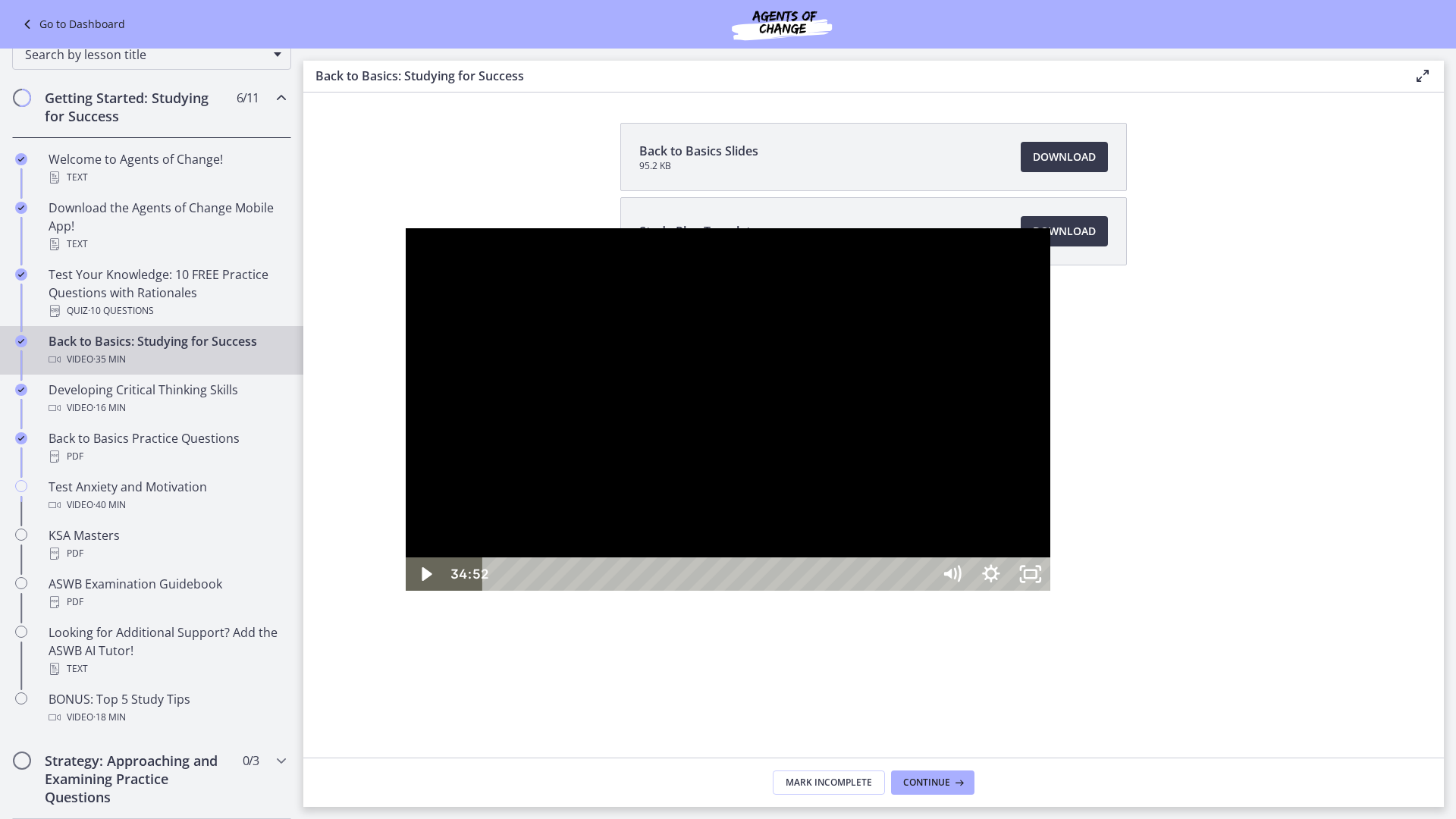 click at bounding box center [728, 410] 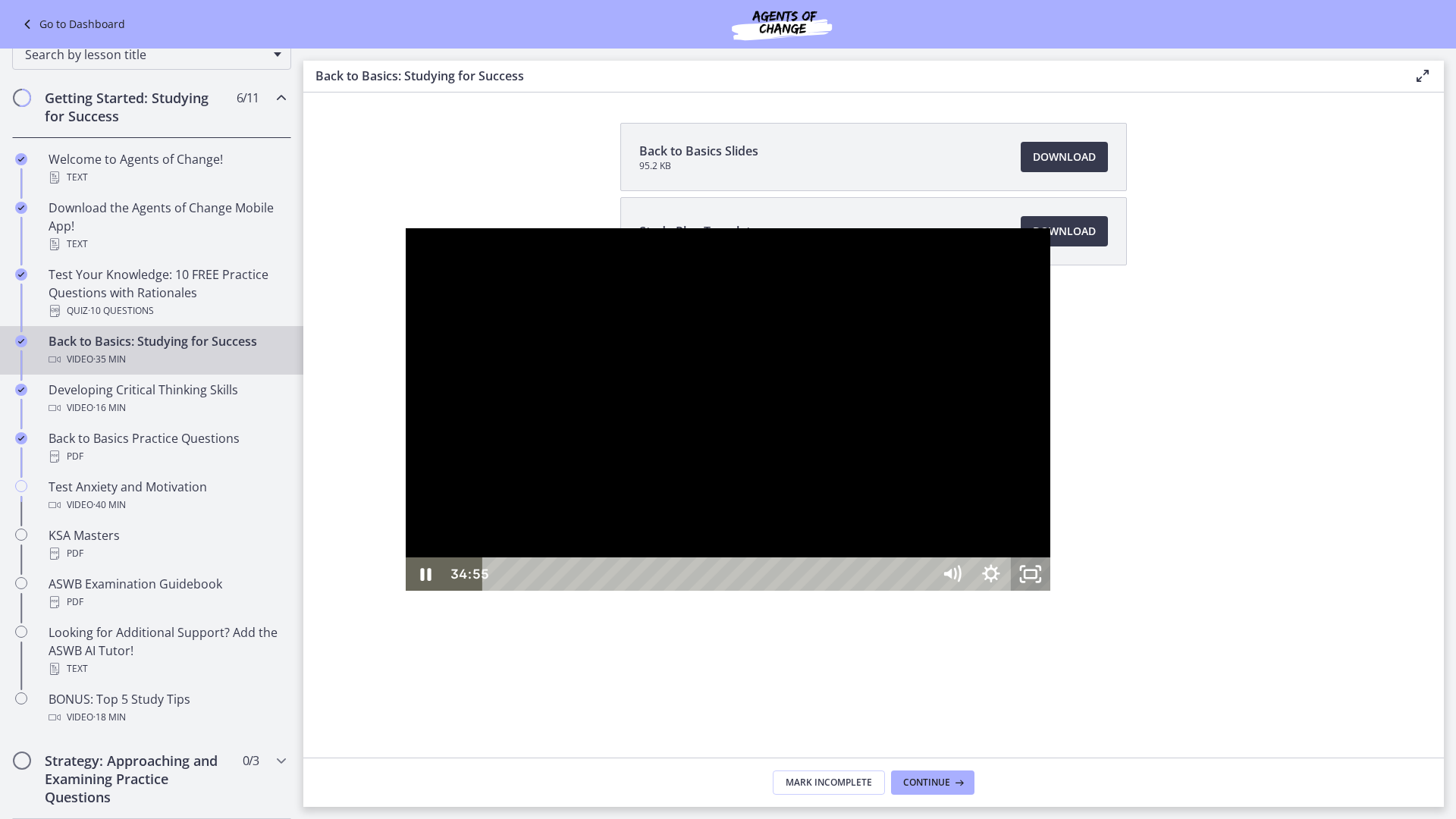 click 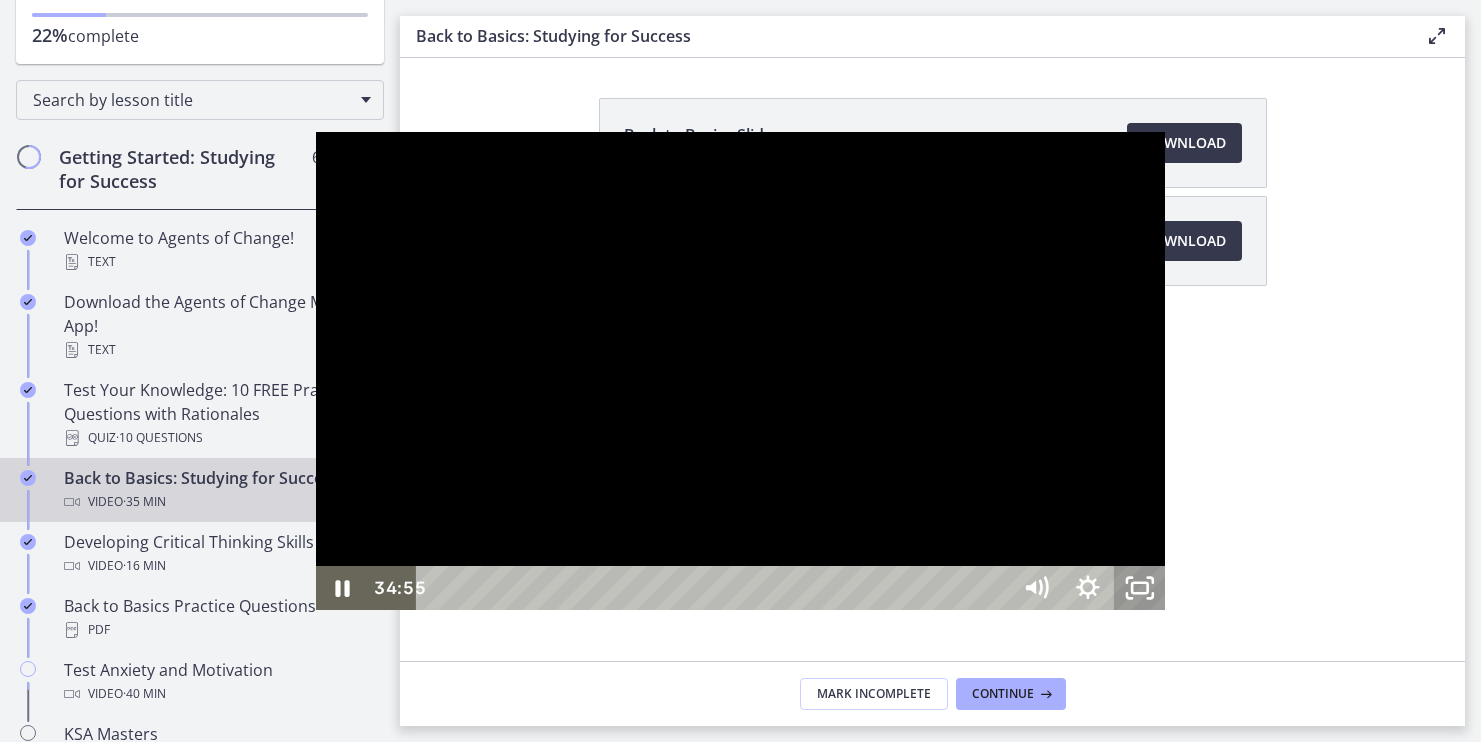 scroll, scrollTop: 345, scrollLeft: 0, axis: vertical 